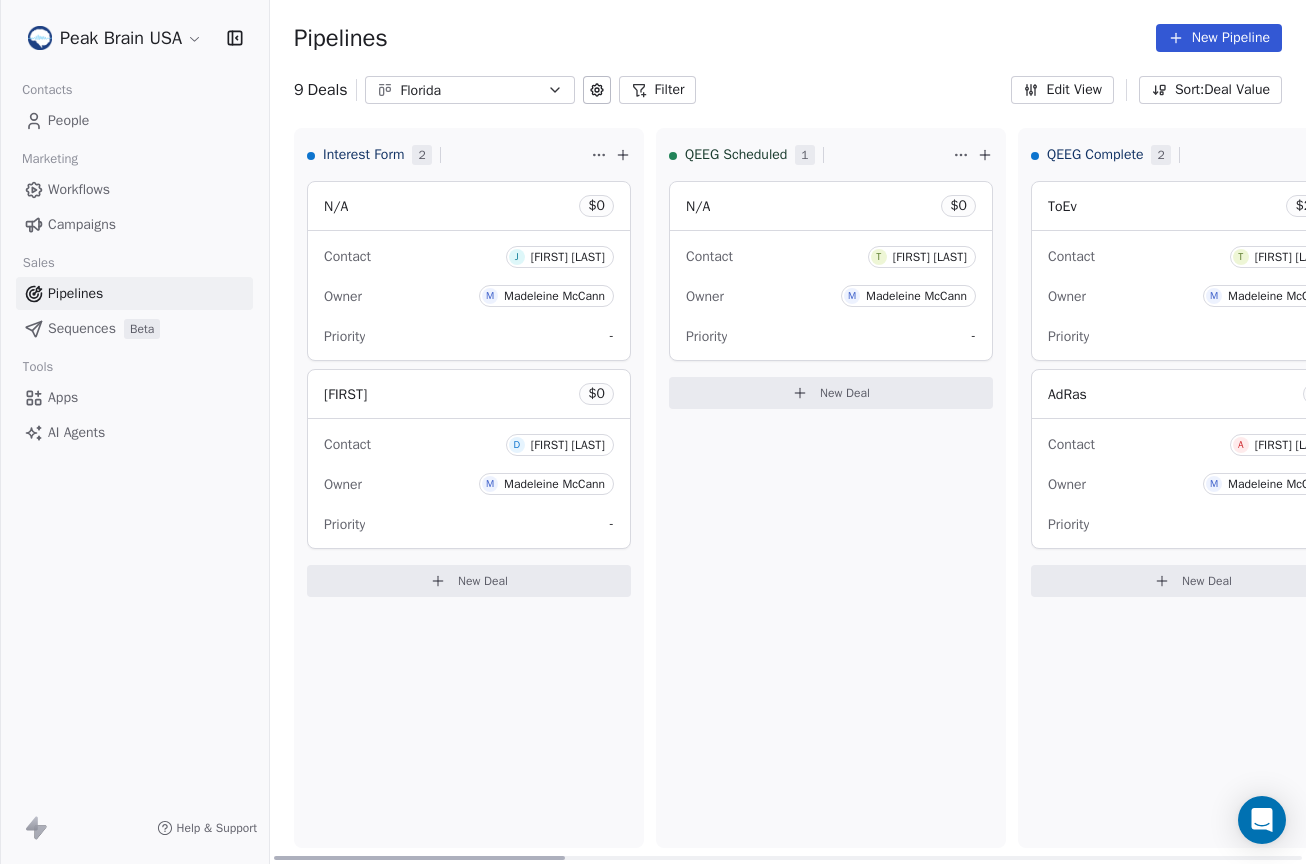 scroll, scrollTop: 0, scrollLeft: 0, axis: both 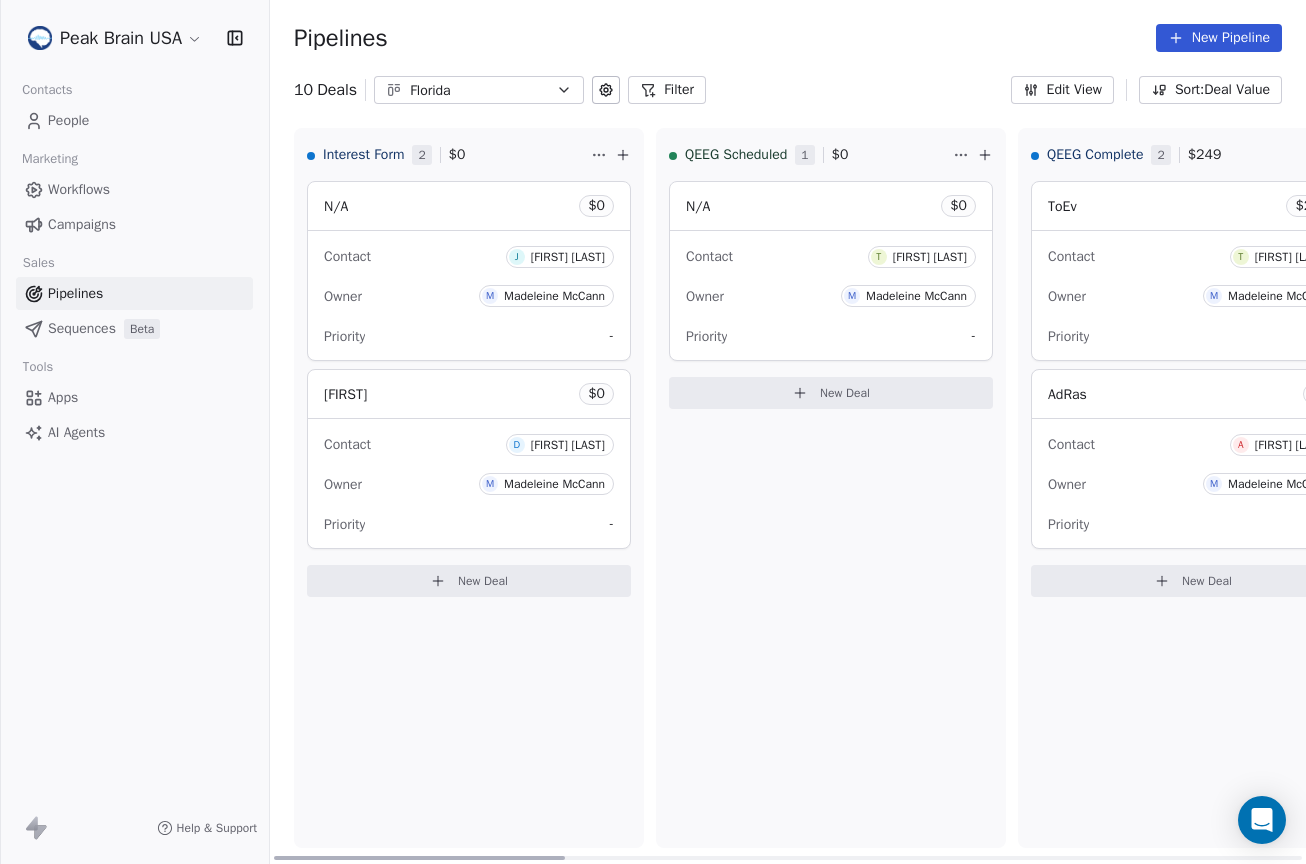 click on "New Deal" at bounding box center (469, 581) 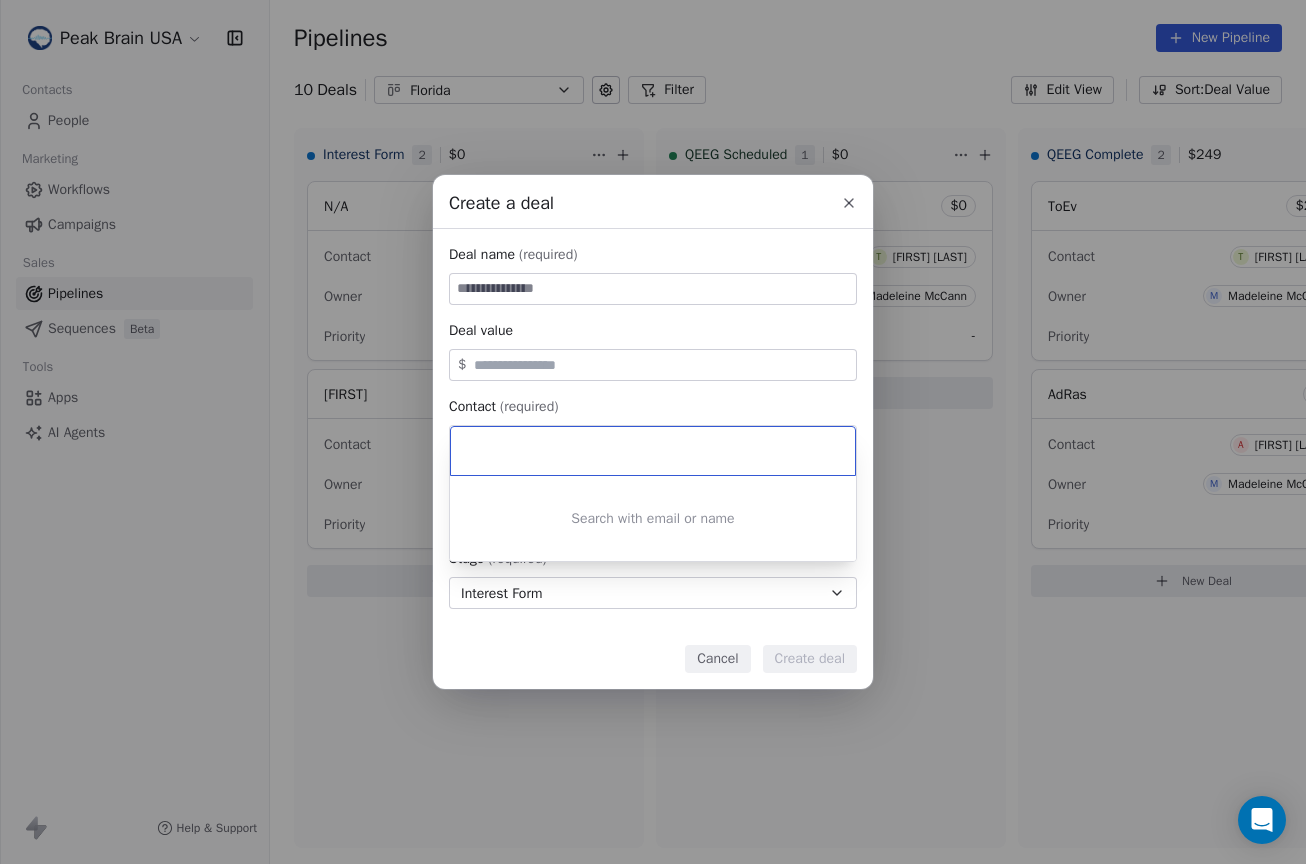 click on "Create a deal Deal name (required) Deal value $ Contact (required) Select contact Deal owner Select owner Stage (required) Interest Form Expected close date Select date Priority Set priority Cancel Create deal" at bounding box center [653, 432] 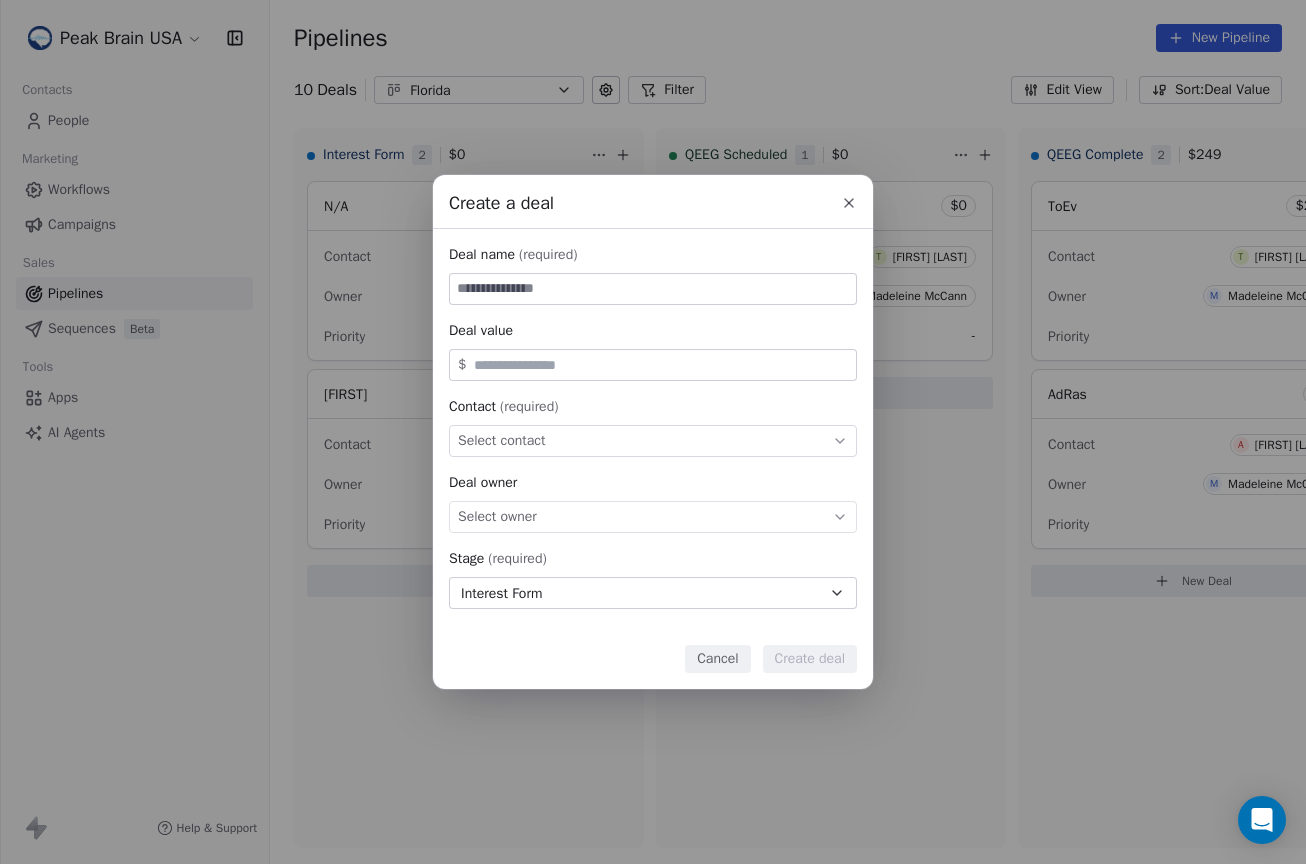 click 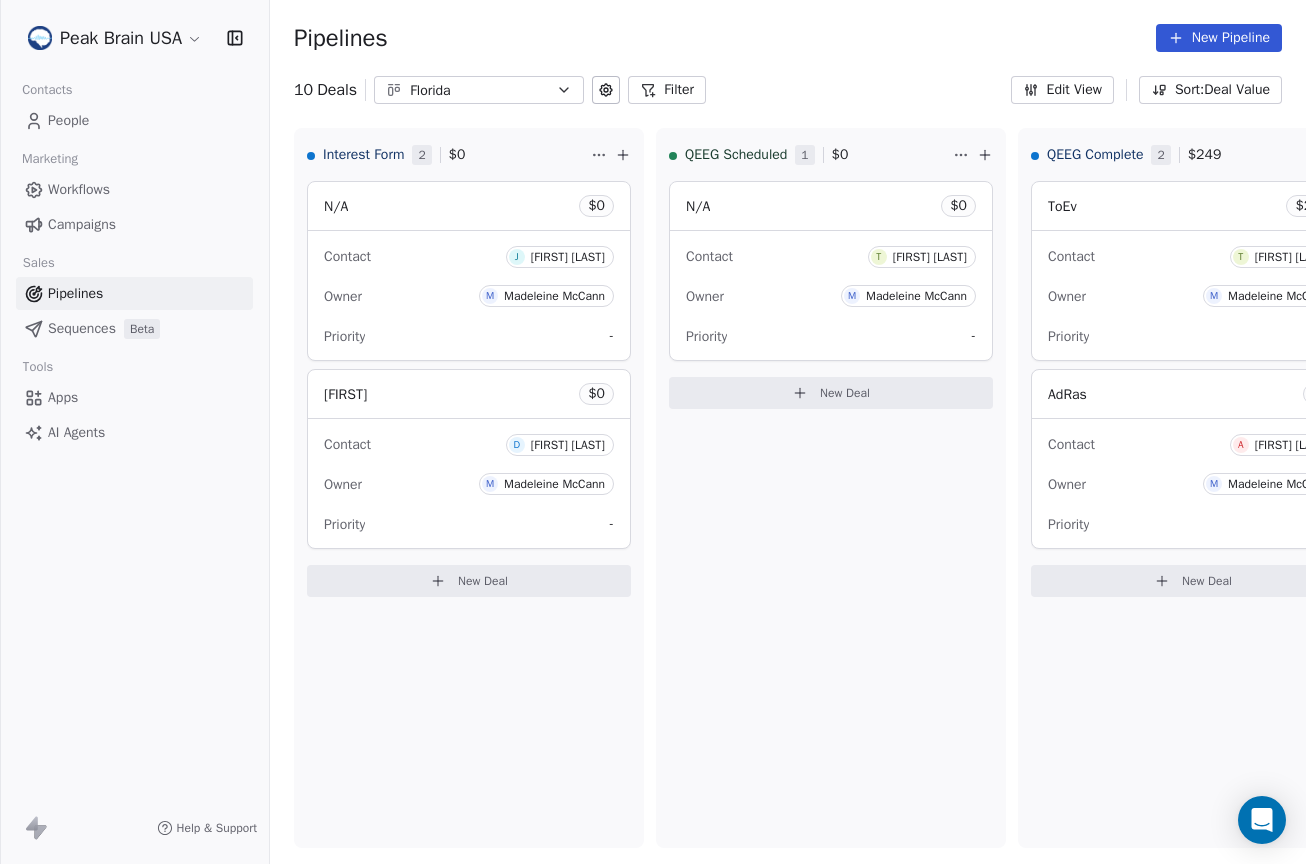 click on "People" at bounding box center [68, 120] 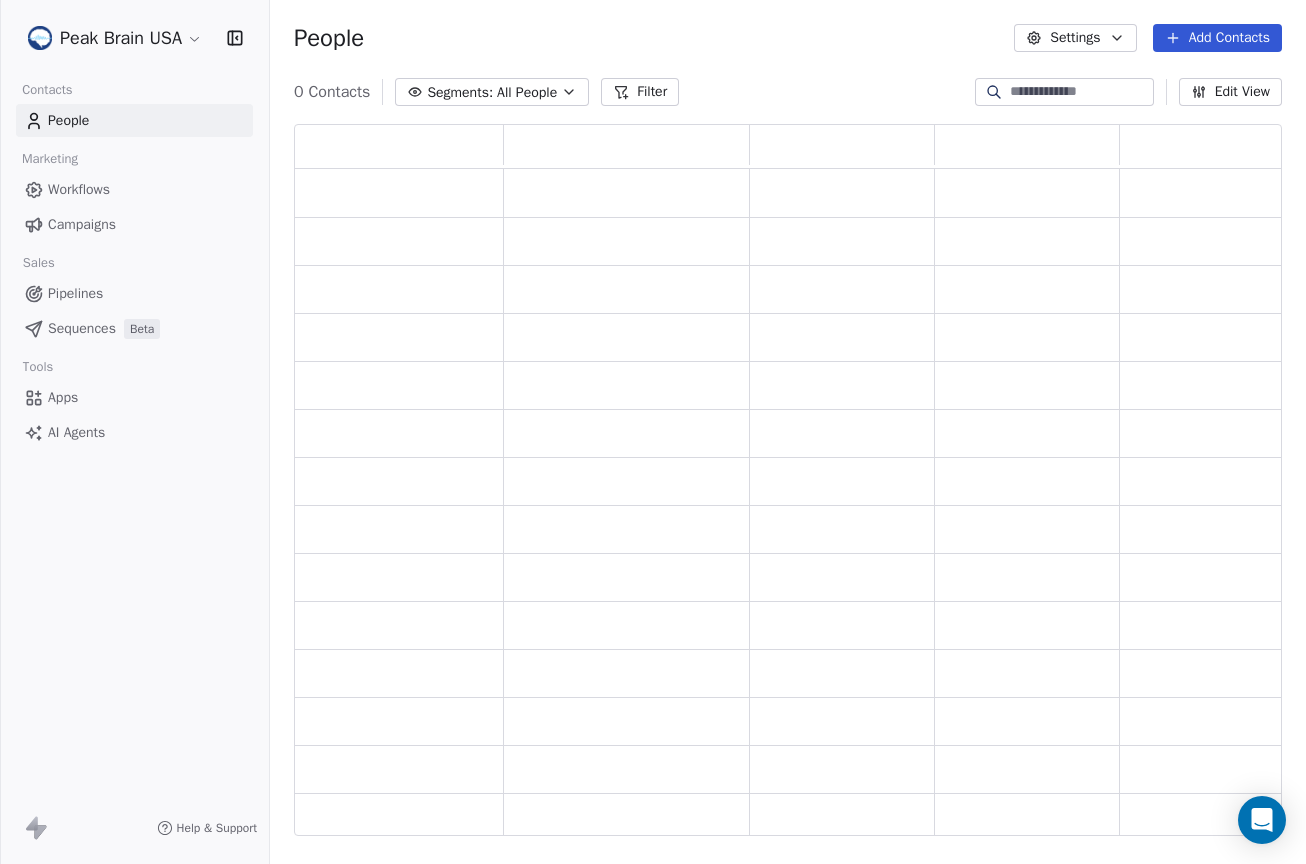 scroll, scrollTop: 15, scrollLeft: 16, axis: both 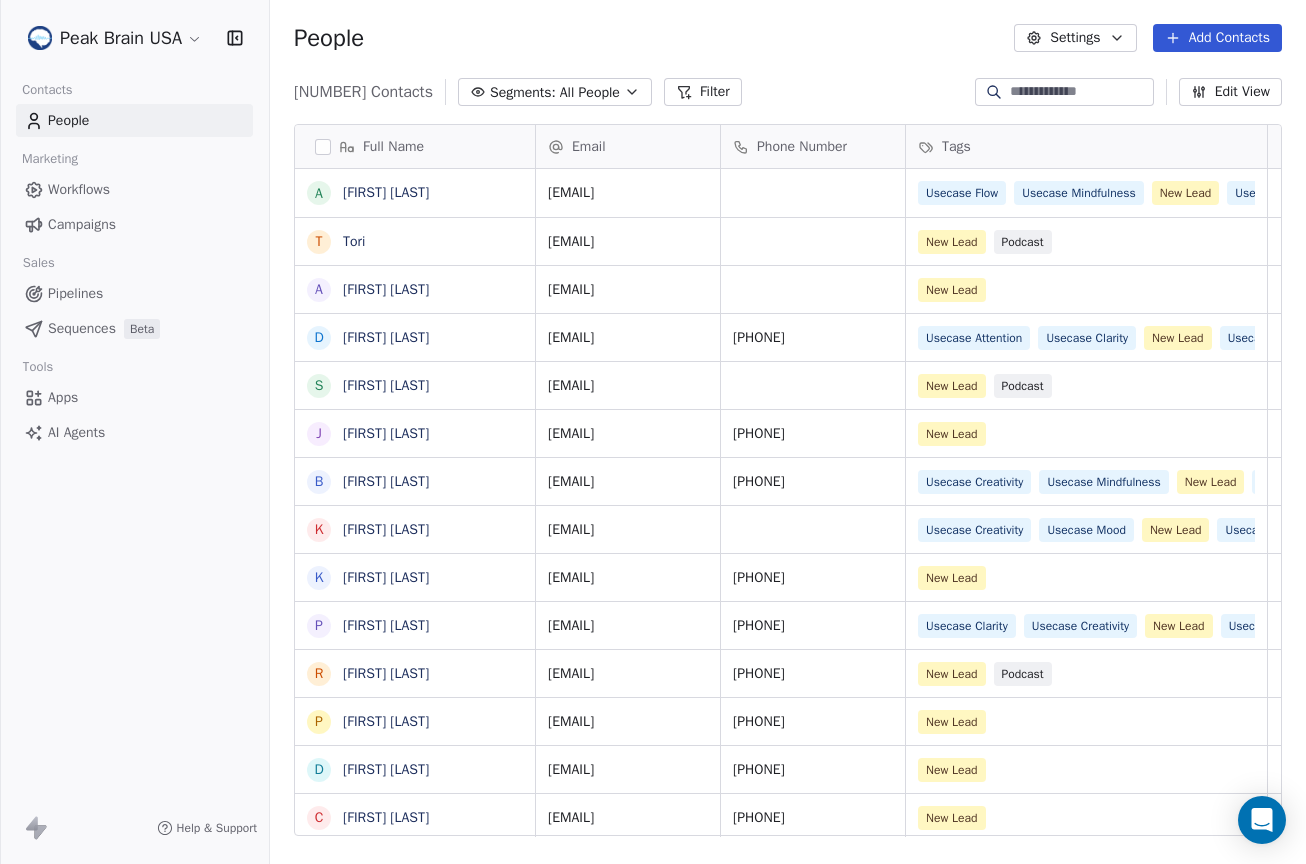click on "Add Contacts" at bounding box center [1217, 38] 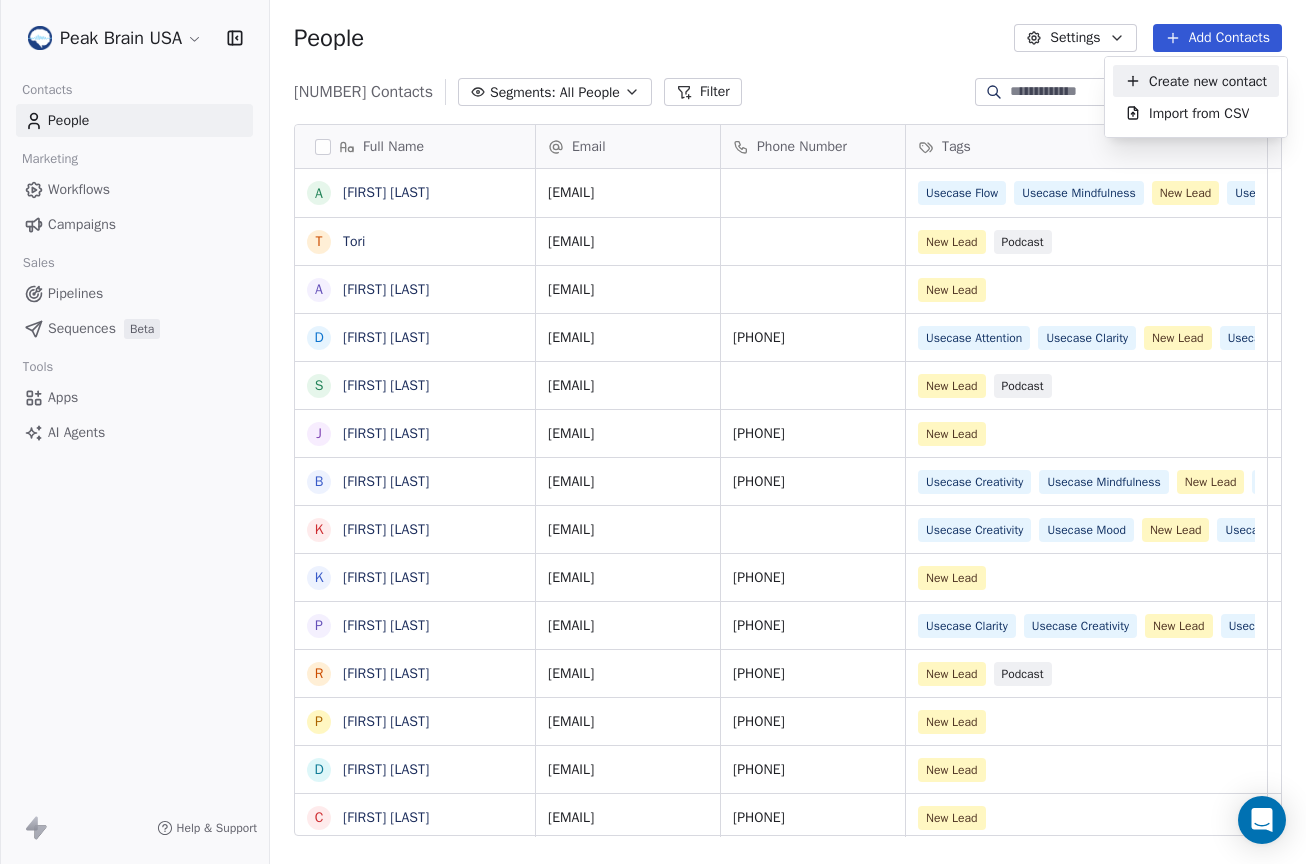 click on "Create new contact" at bounding box center (1208, 81) 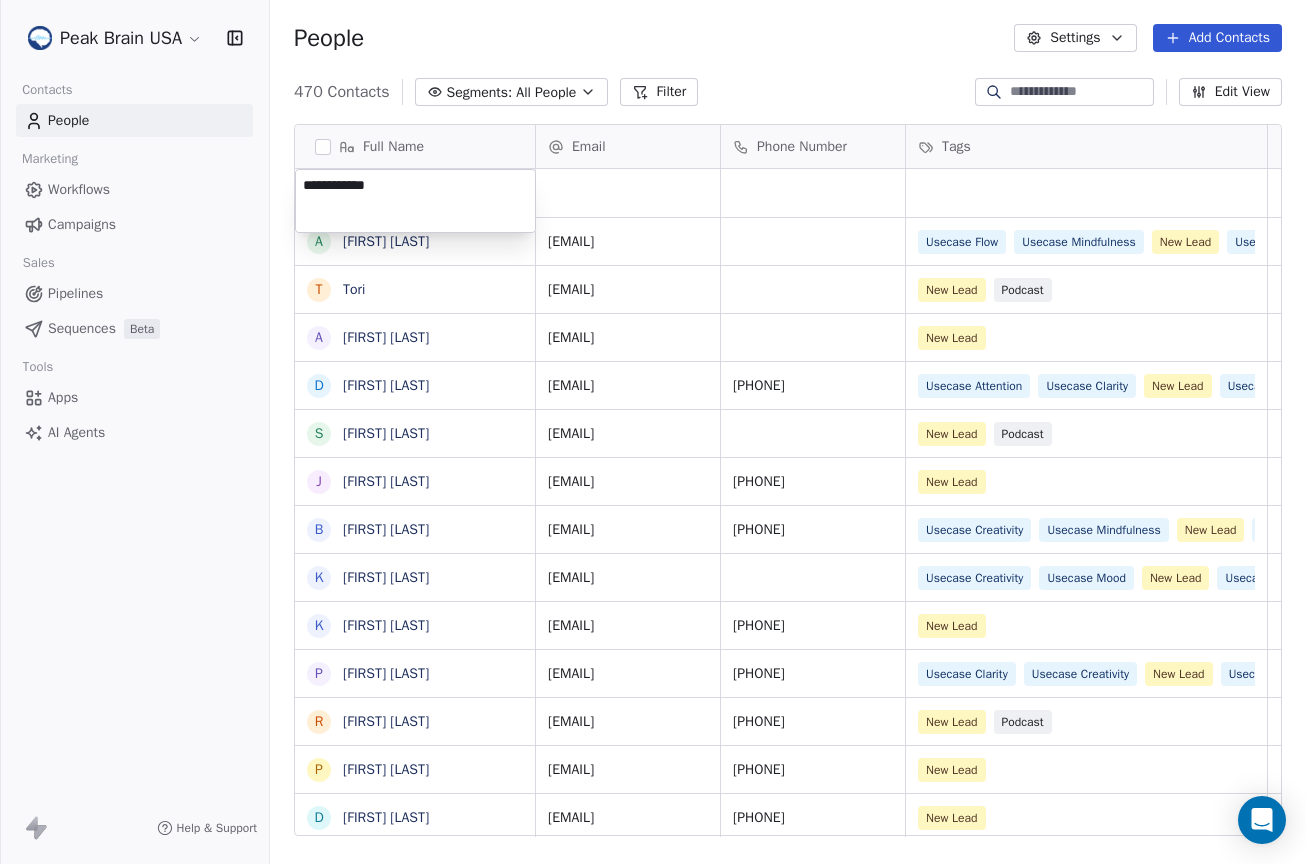 type on "**********" 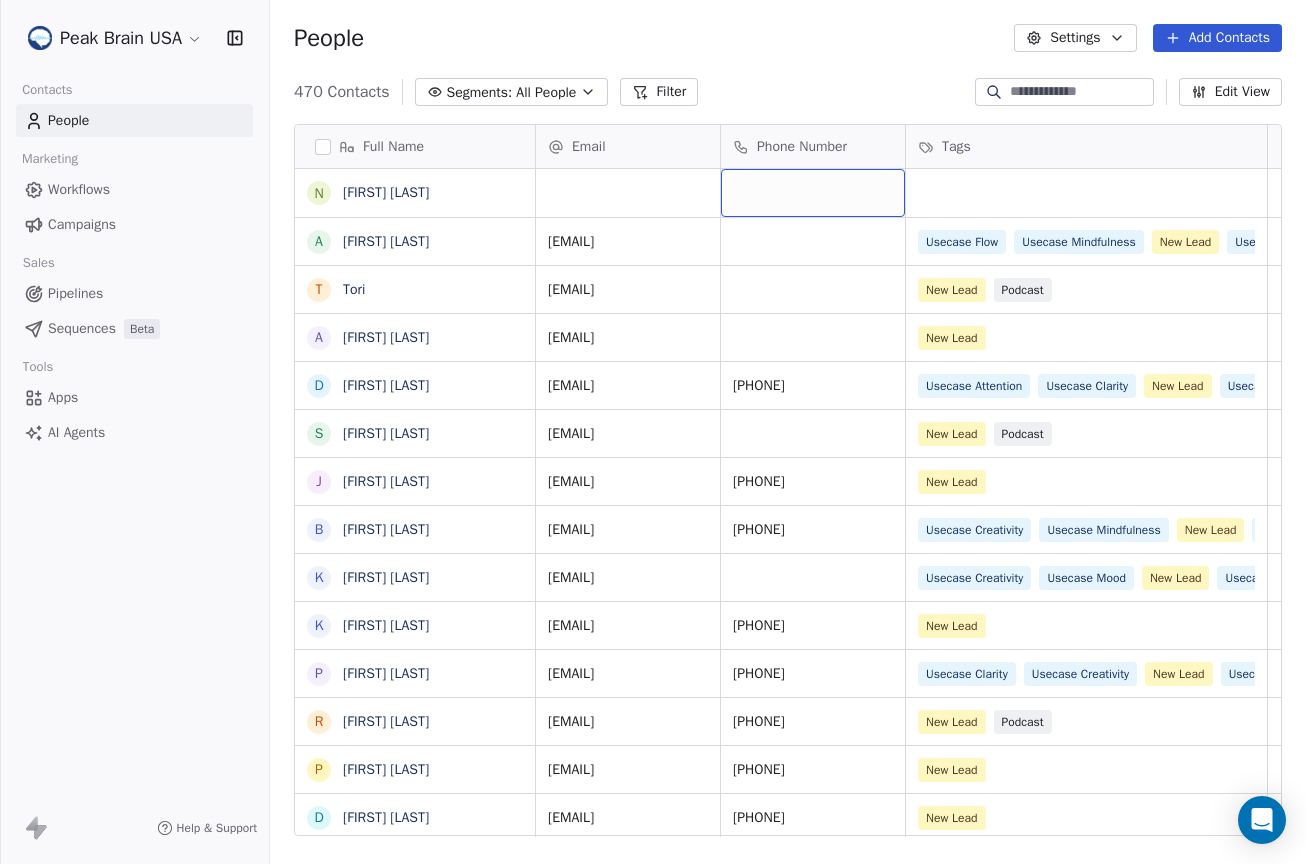 click at bounding box center (813, 193) 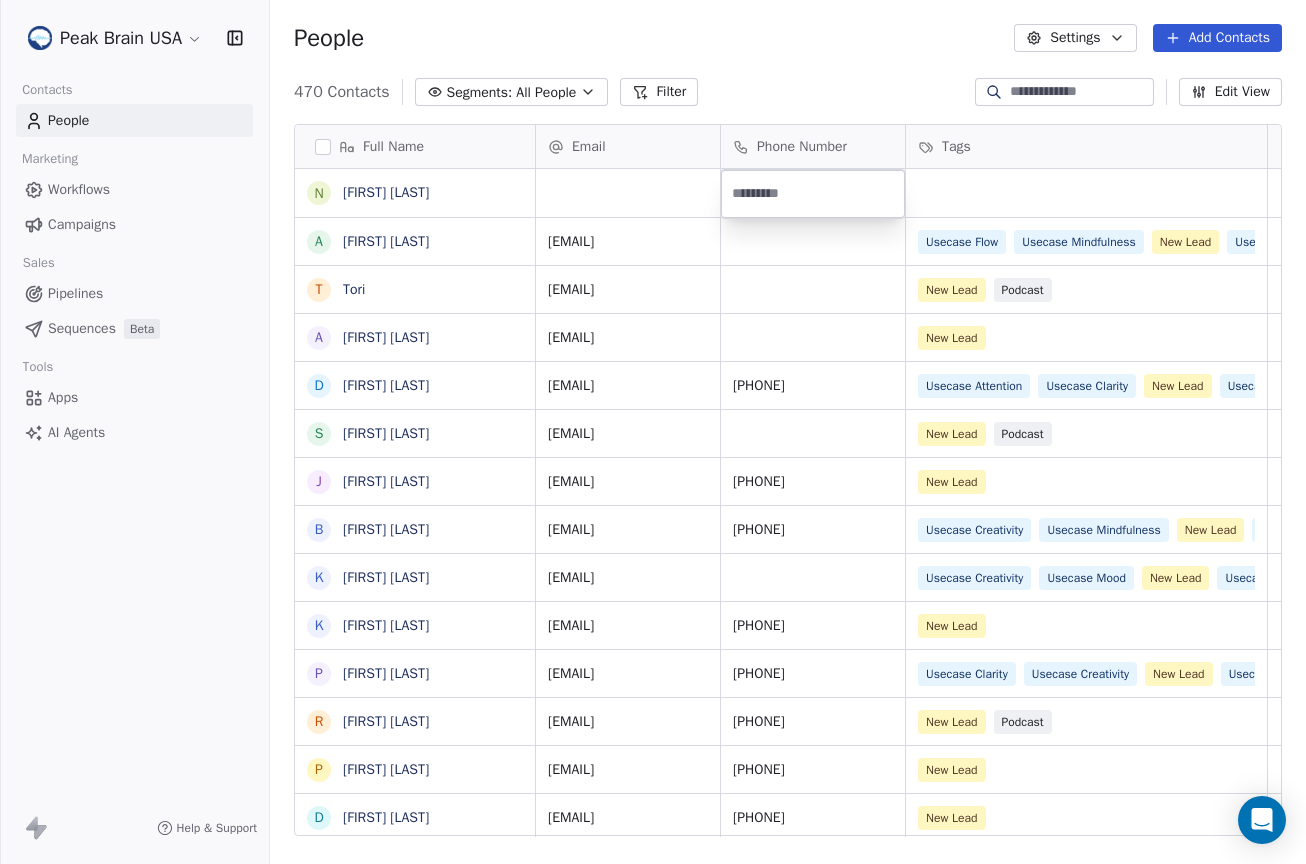 type on "**********" 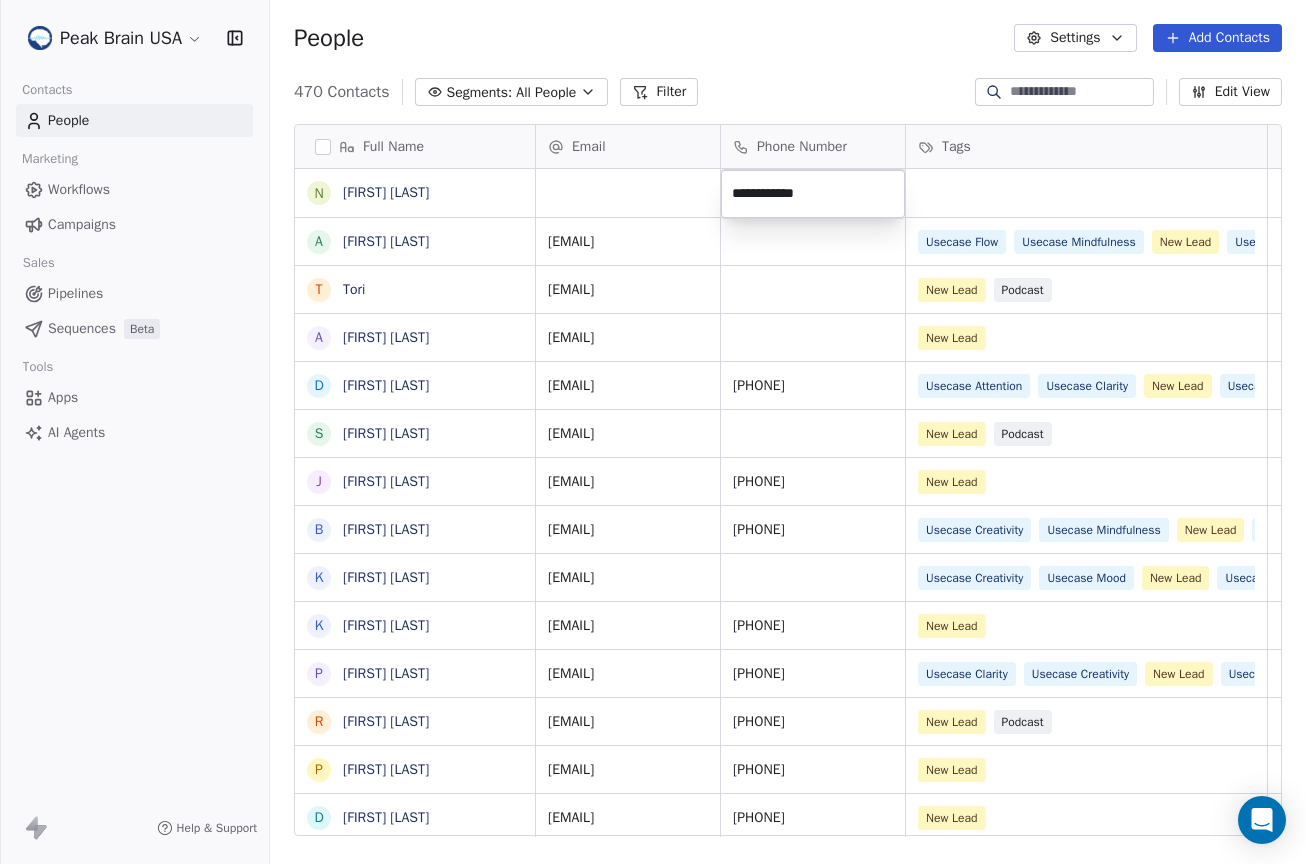 click on "Peak Brain USA Contacts People Marketing Workflows Campaigns Sales Pipelines Sequences Beta Tools Apps AI Agents Help & Support People Settings Add Contacts 470 Contacts Segments: All People Filter Edit View Tag Add to Sequence Export Full Name N [FIRST] [LAST] A [FIRST] [LAST] T [FIRST] [LAST] A [FIRST] [LAST] D [FIRST] [LAST] S [FIRST] [LAST] J [FIRST] [LAST] B [FIRST] [LAST] K [FIRST] [LAST] K [FIRST] [LAST] P [FIRST] [LAST] R [FIRST] [LAST] P [FIRST] [LAST] D [FIRST] [LAST] C [FIRST] [LAST] D [FIRST] [LAST] J [FIRST] [LAST] T [FIRST] [LAST] M [FIRST] [LAST] D [FIRST] [LAST] J [FIRST] [LAST] n [FIRST] [LAST] M [FIRST] [LAST] D [FIRST] [LAST] D Dr. [FIRST] [LAST] K [FIRST] [LAST] M [FIRST] [LAST] K [FIRST] [LAST] f [FIRST] [LAST] w [FIRST] [LAST] D Dr [FIRST] [LAST] L [FIRST] [LAST] E [FIRST] [LAST] M [FIRST] [LAST] Email Phone Number Tags Country Website Job Title Status [EMAIL] Usecase Flow Usecase Mindfulness New Lead Usecase Motivation [EMAIL] New Lead Podcast [EMAIL] New Lead [EMAIL] New Lead [EMAIL]" at bounding box center [653, 432] 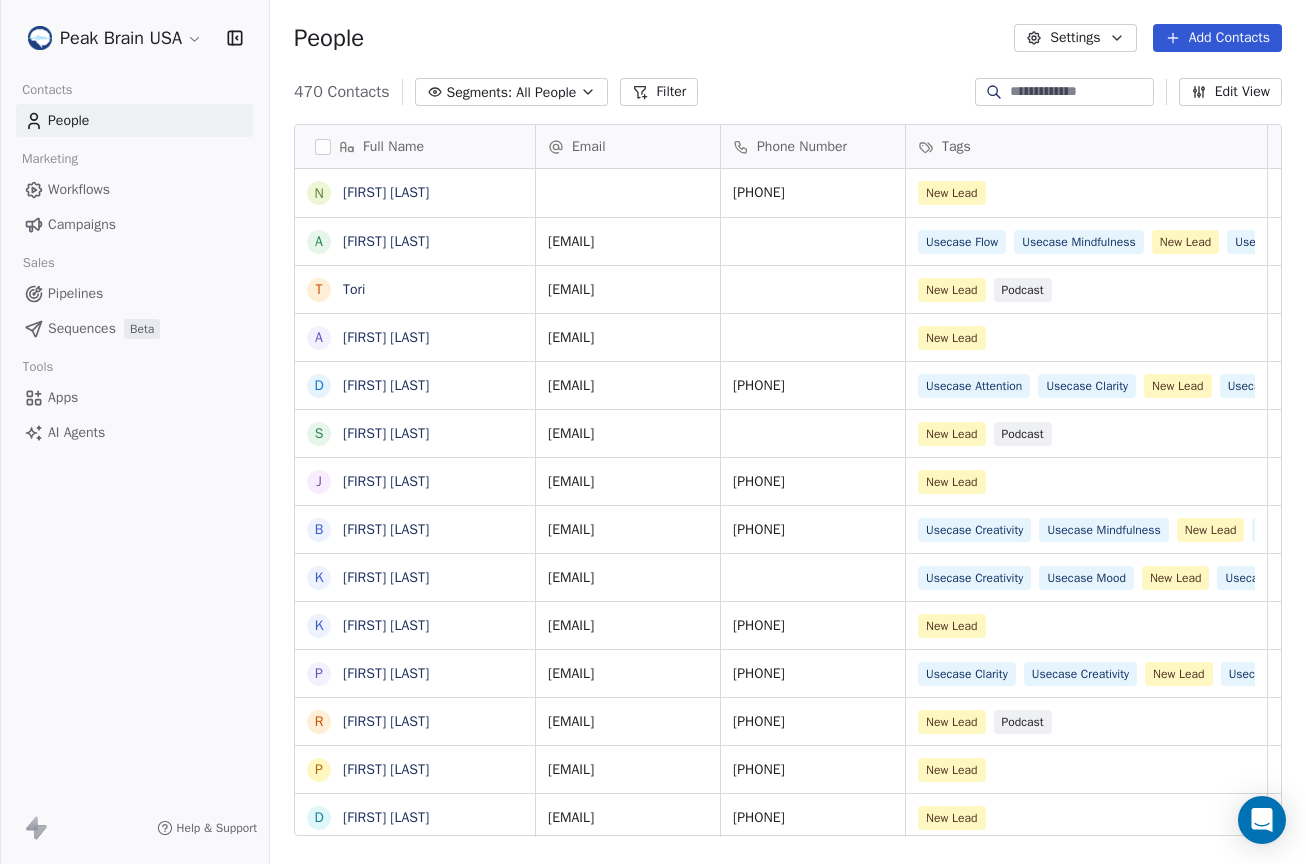 click on "Pipelines" at bounding box center (134, 293) 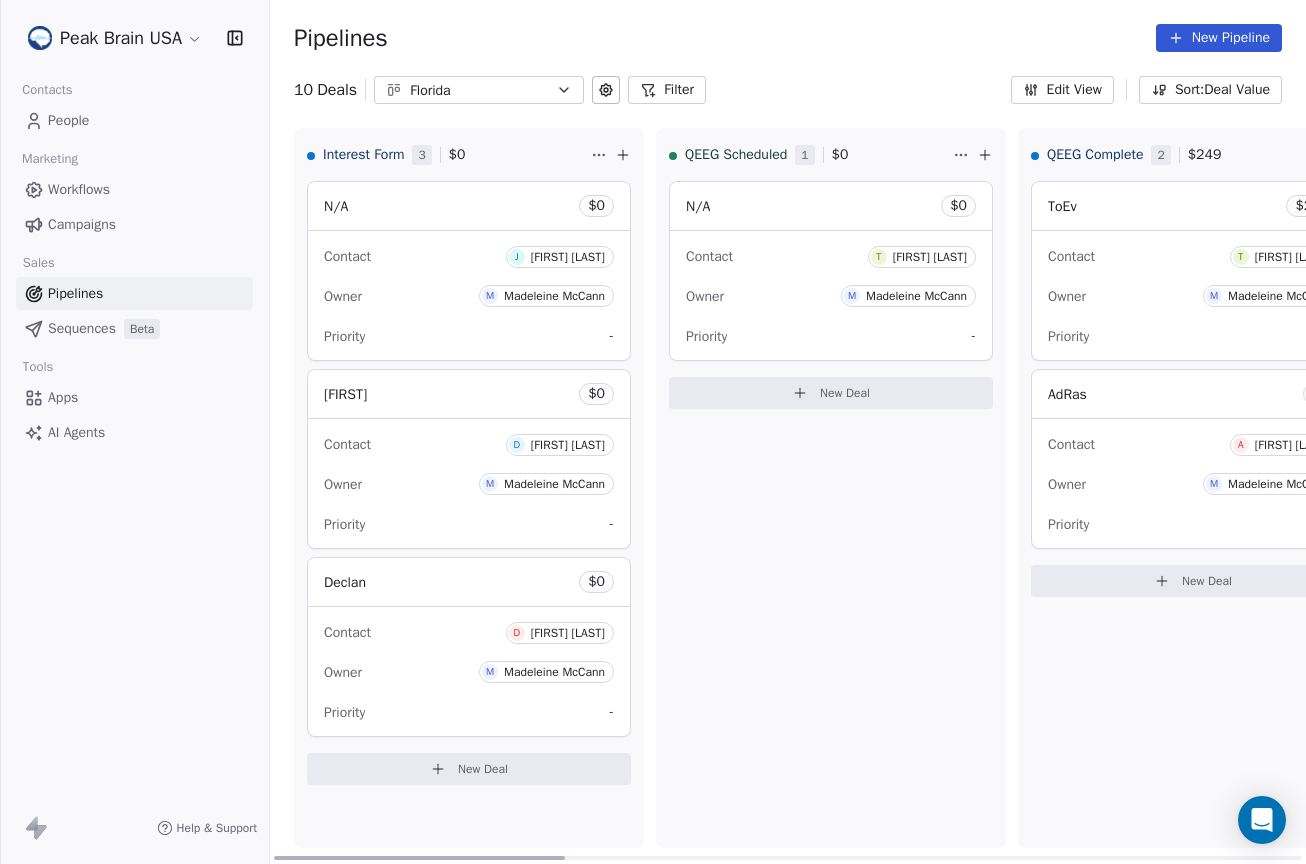 click on "New Deal" at bounding box center (469, 769) 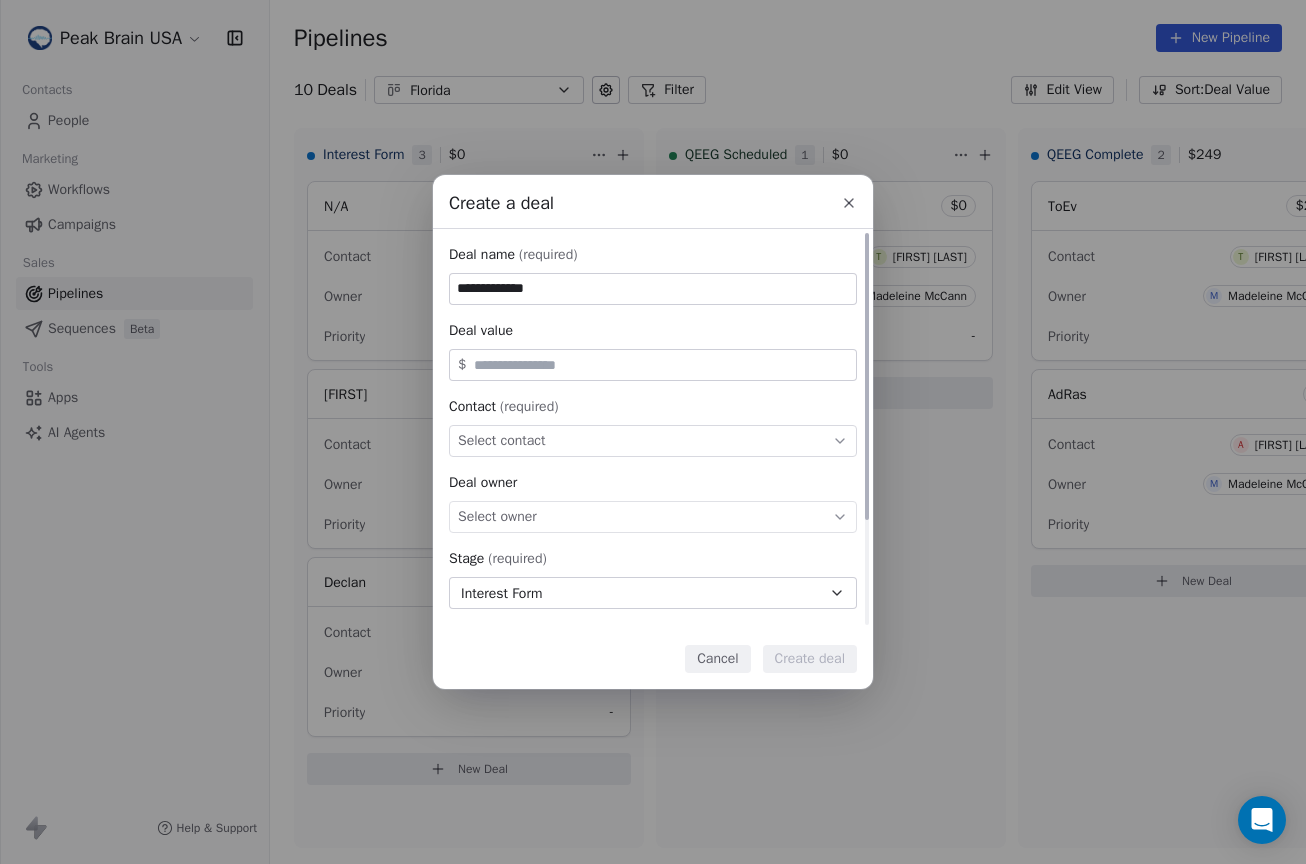 click on "Select owner" at bounding box center [653, 517] 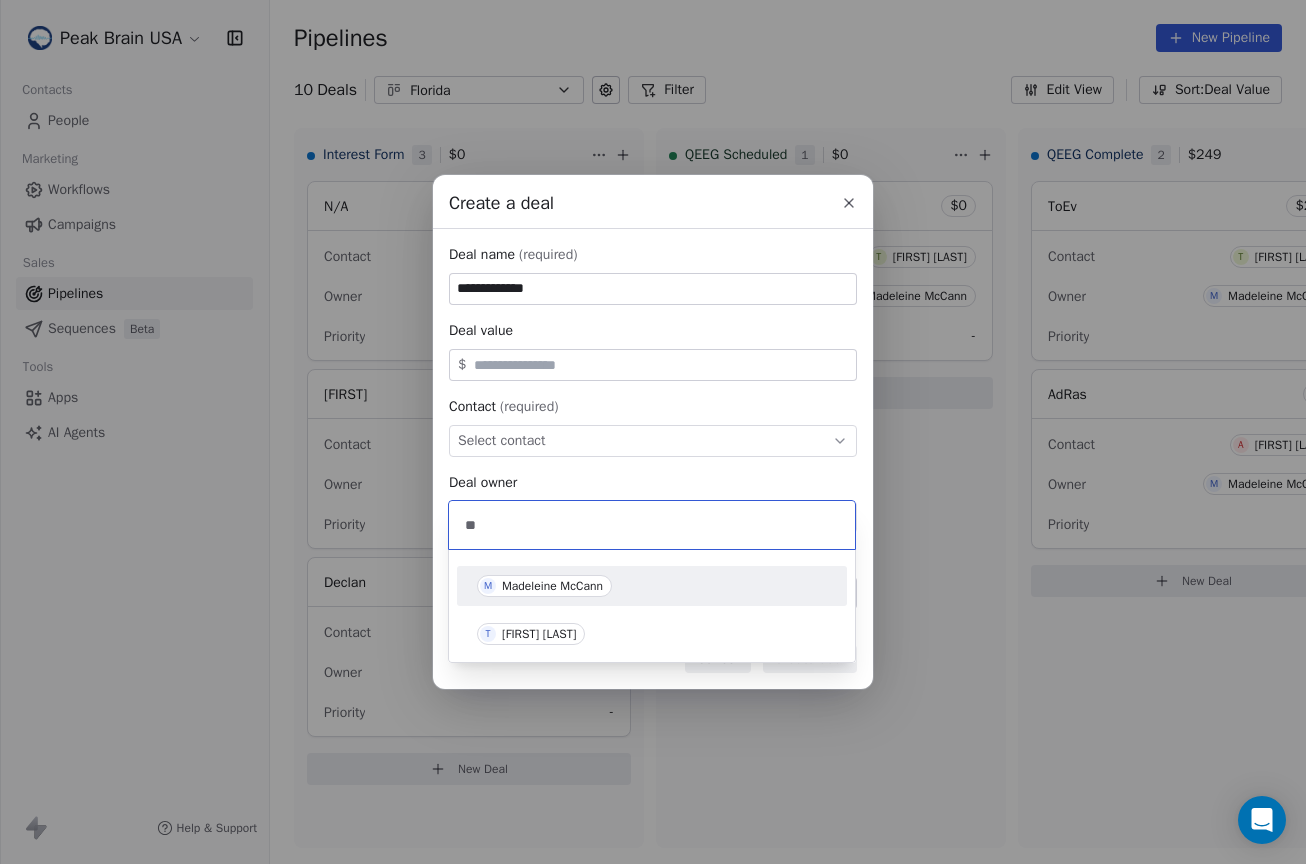 type on "***" 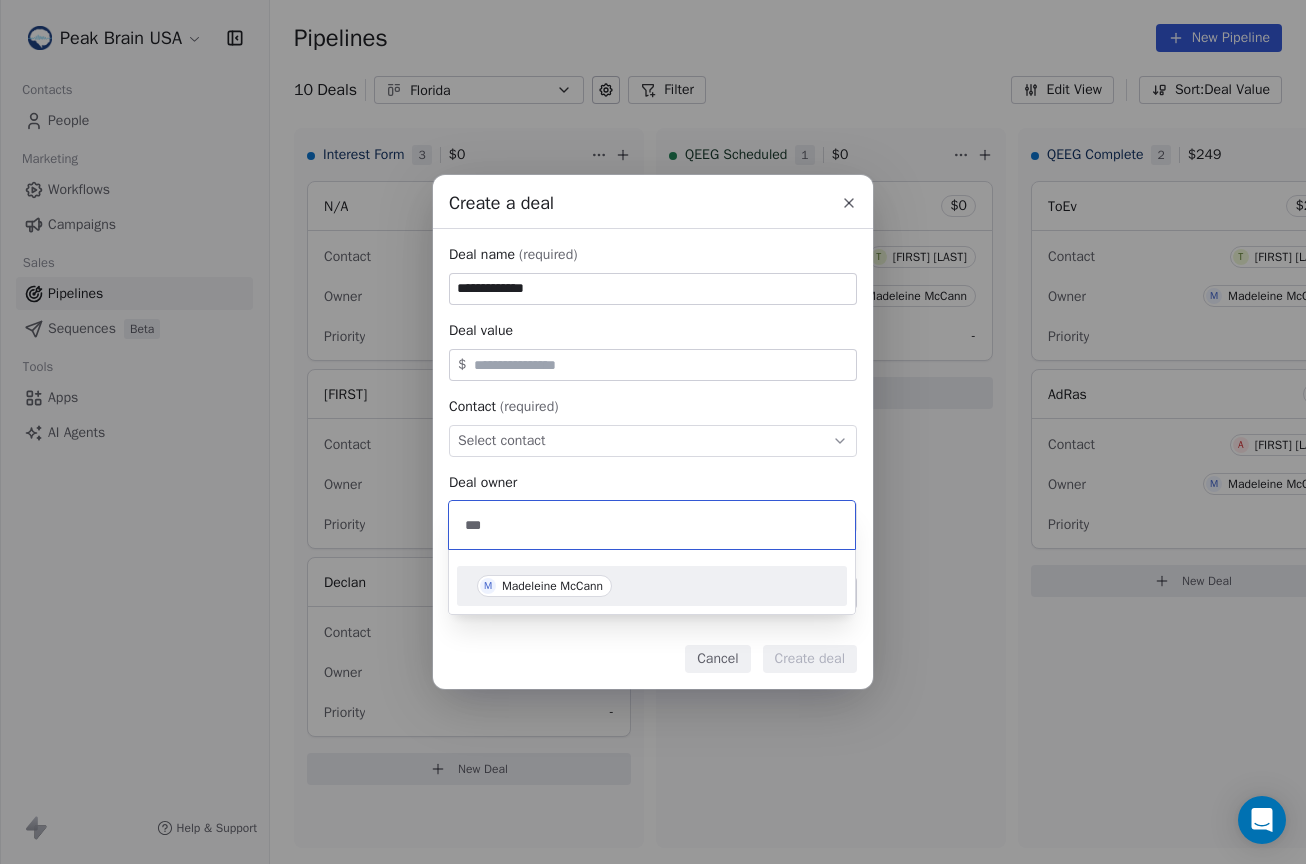 type 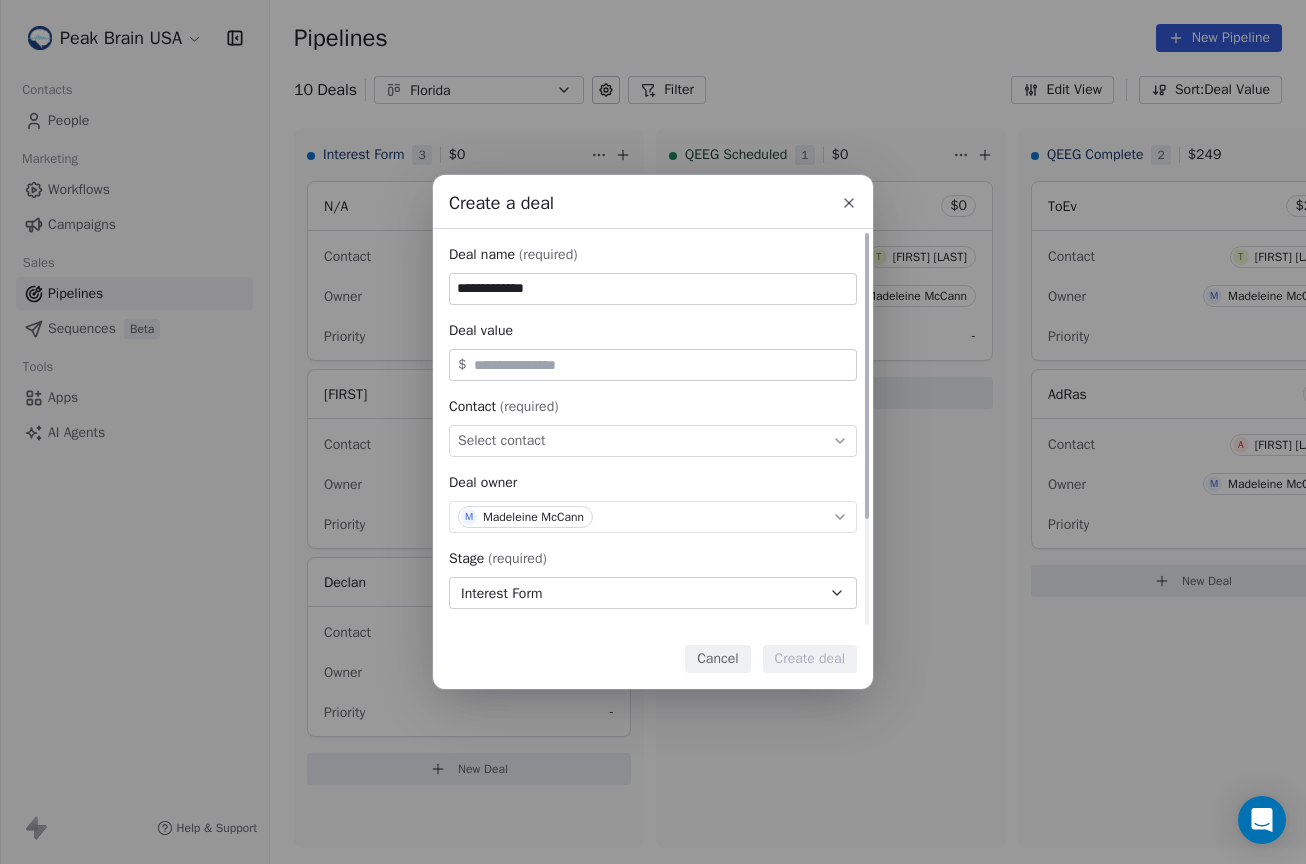 click on "Select contact" at bounding box center (653, 441) 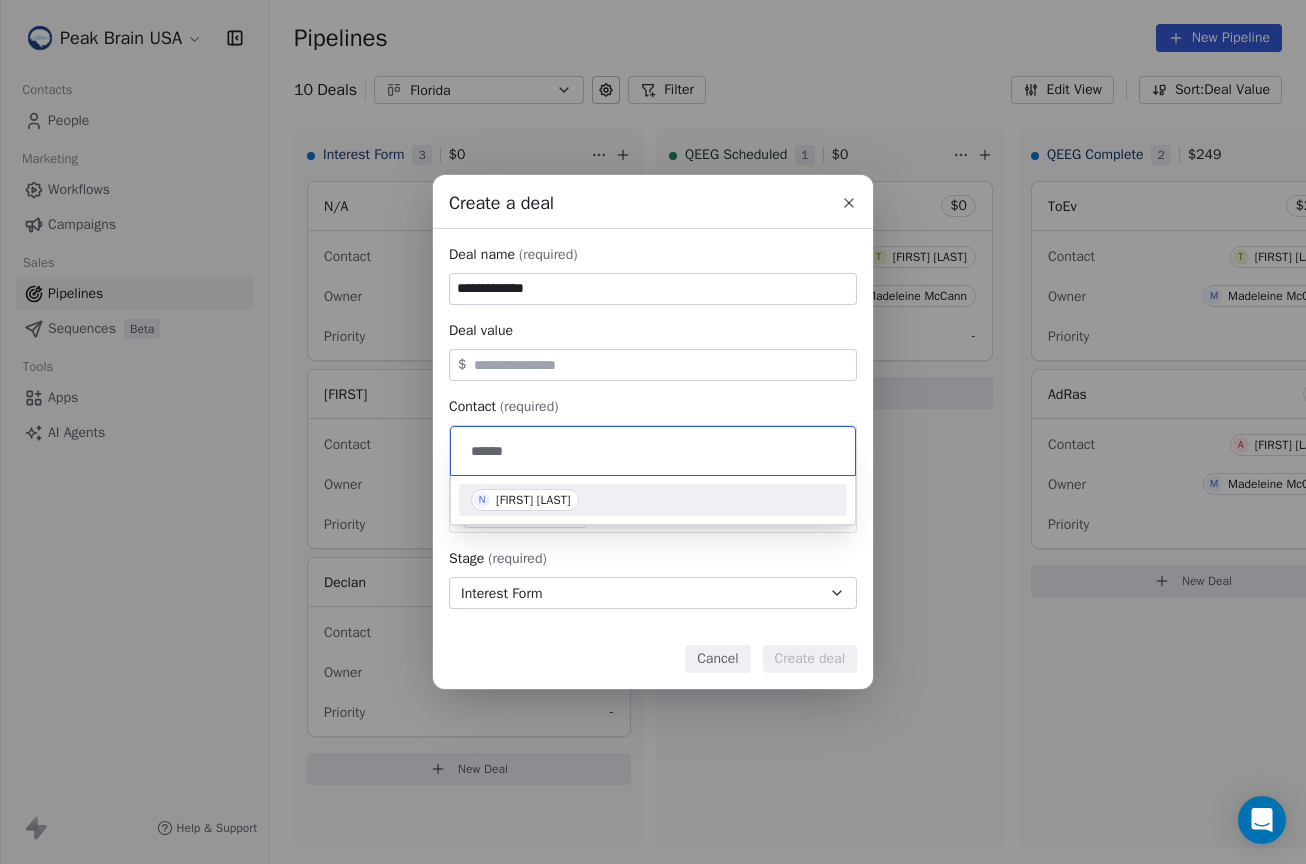 type on "******" 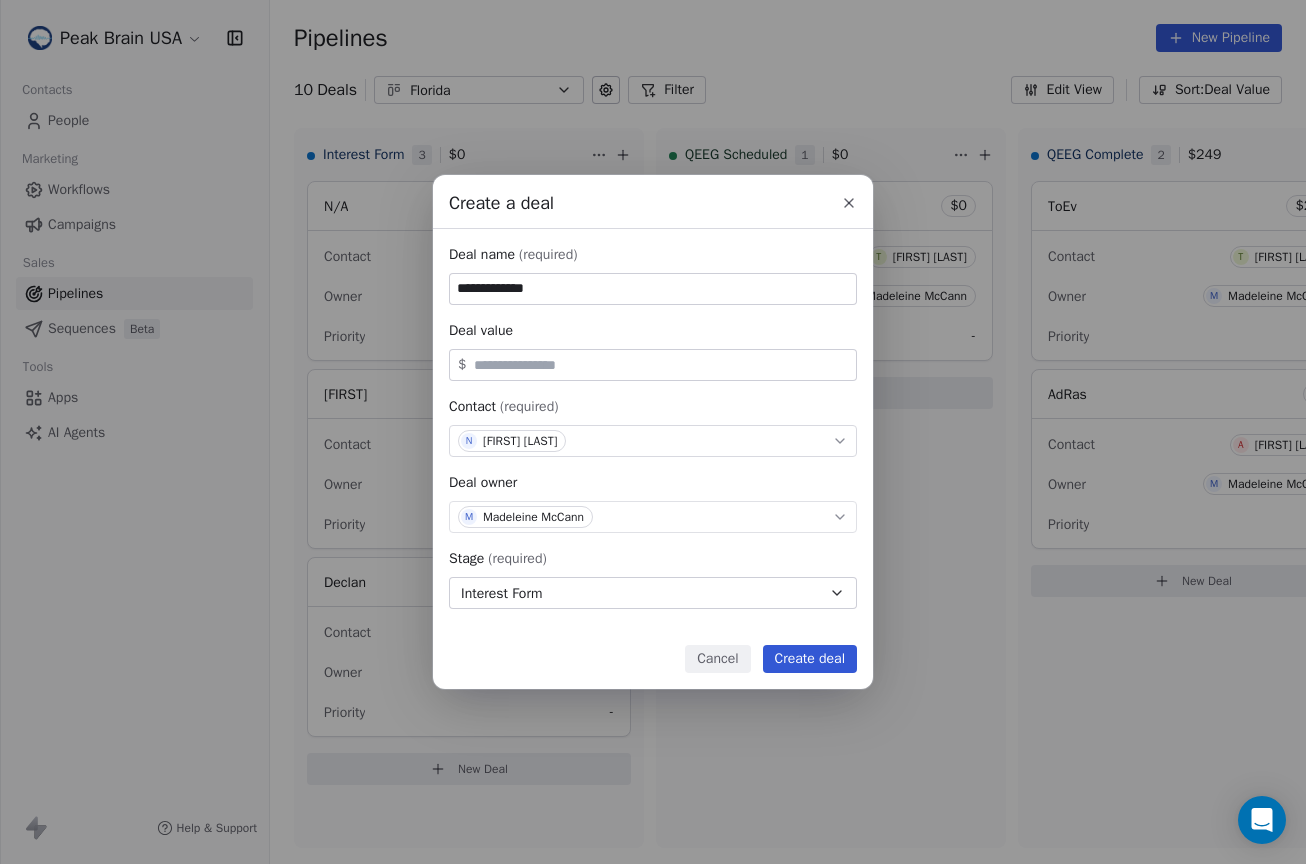 click on "Create deal" at bounding box center (810, 659) 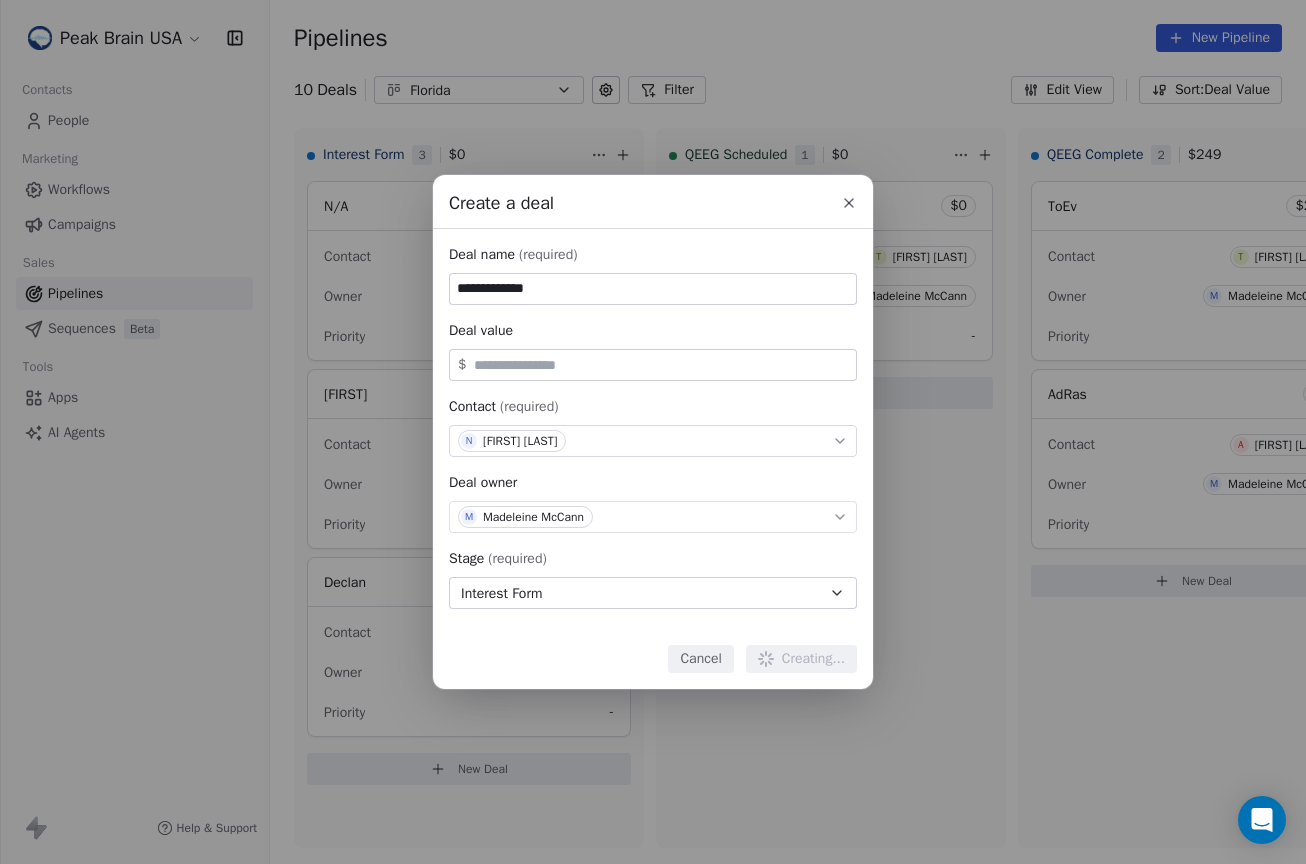 type 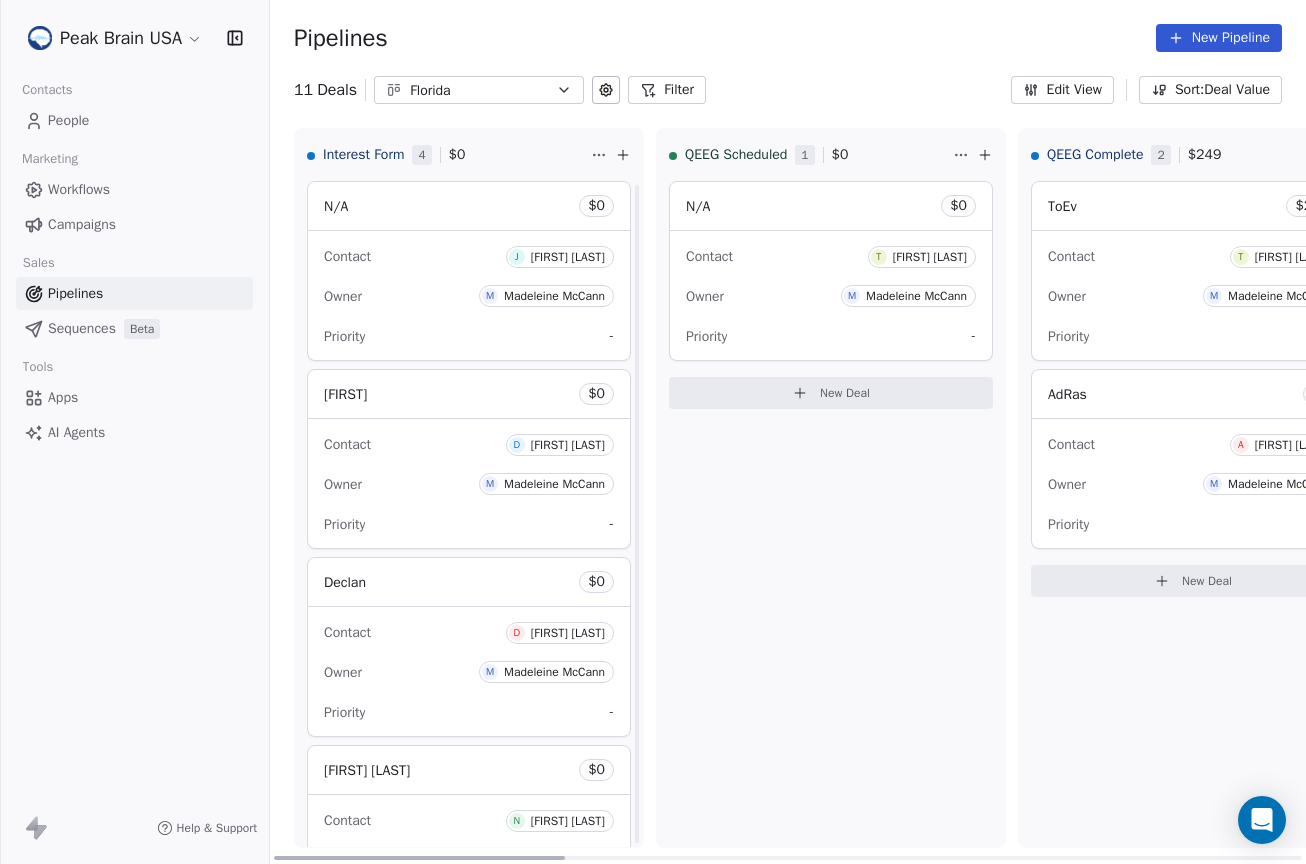 scroll, scrollTop: 144, scrollLeft: 0, axis: vertical 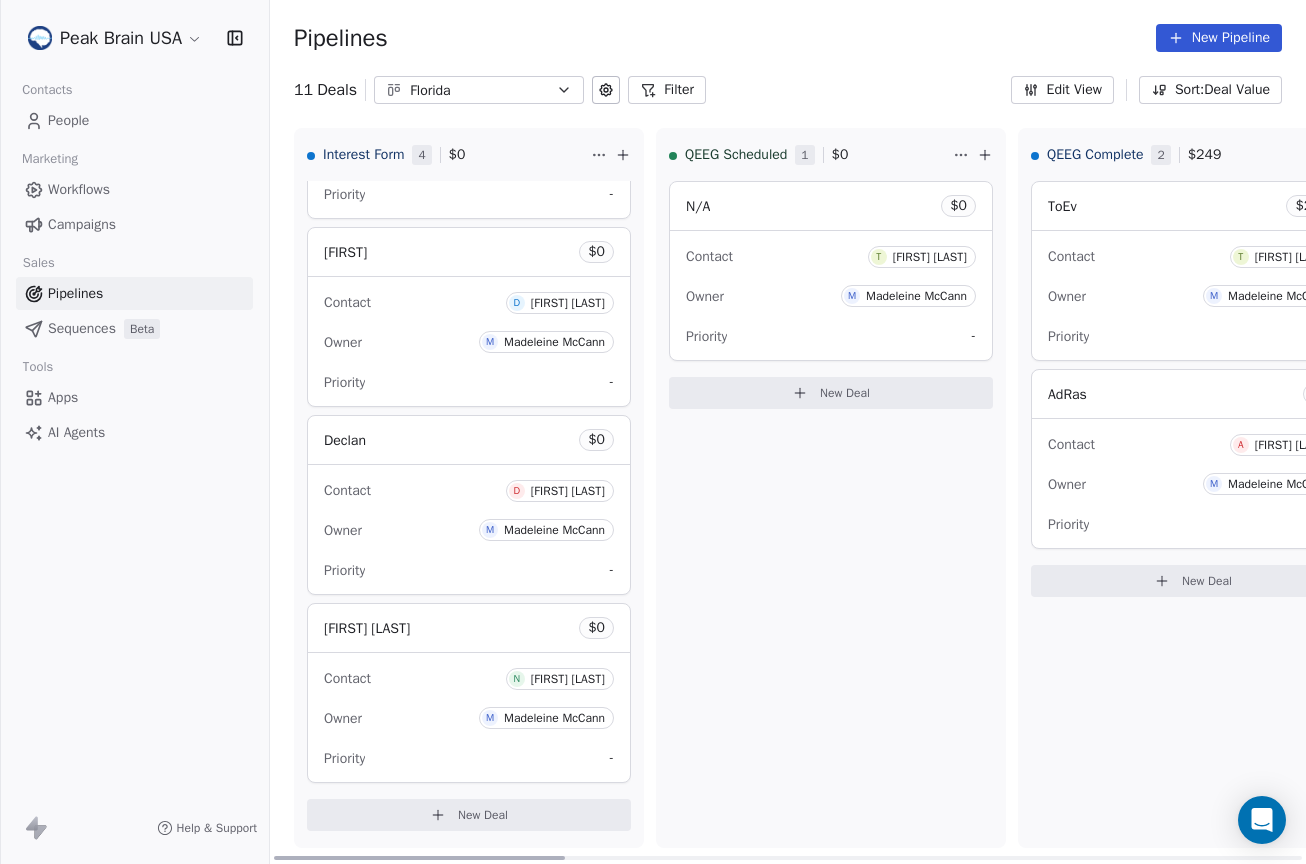 click on "Priority -" at bounding box center [469, 382] 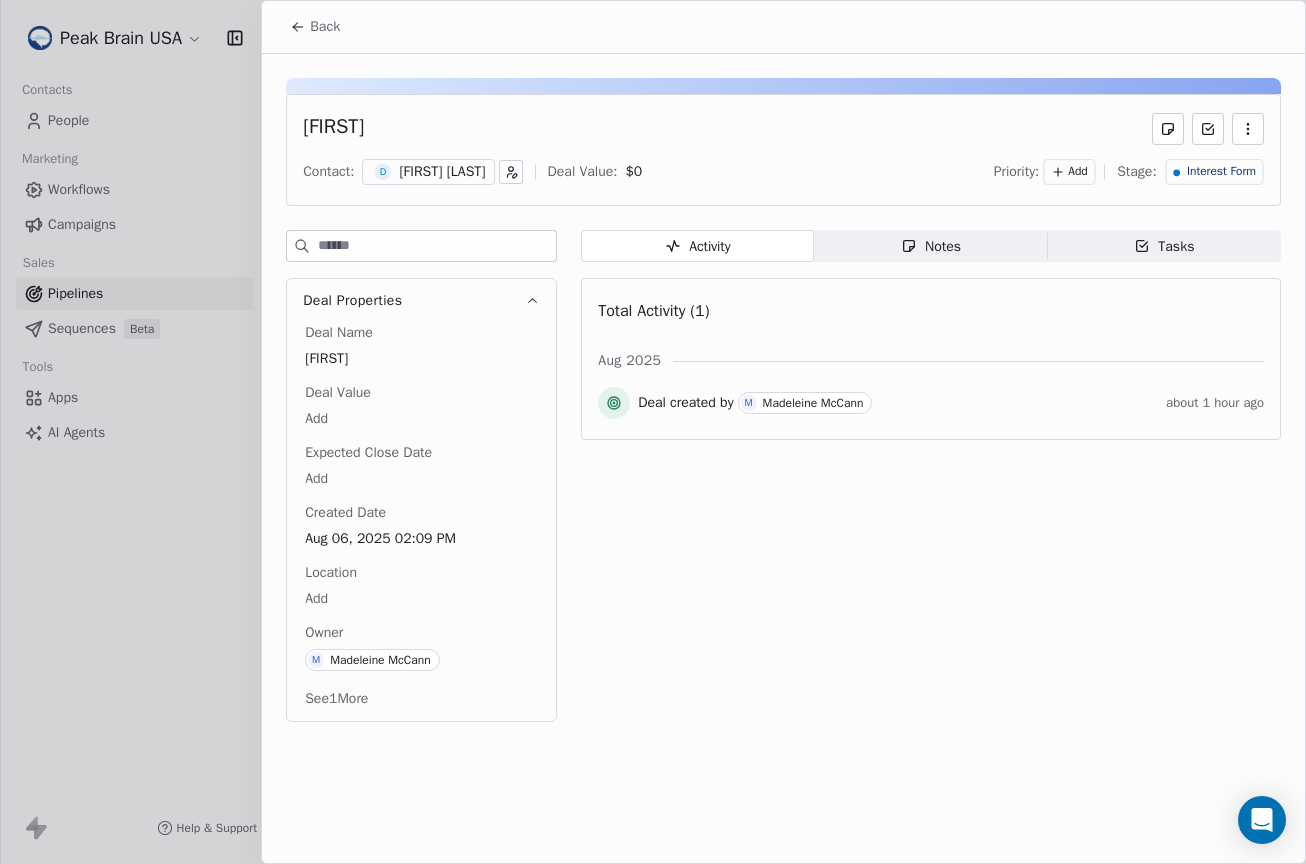 click on "Notes   Notes" at bounding box center (930, 246) 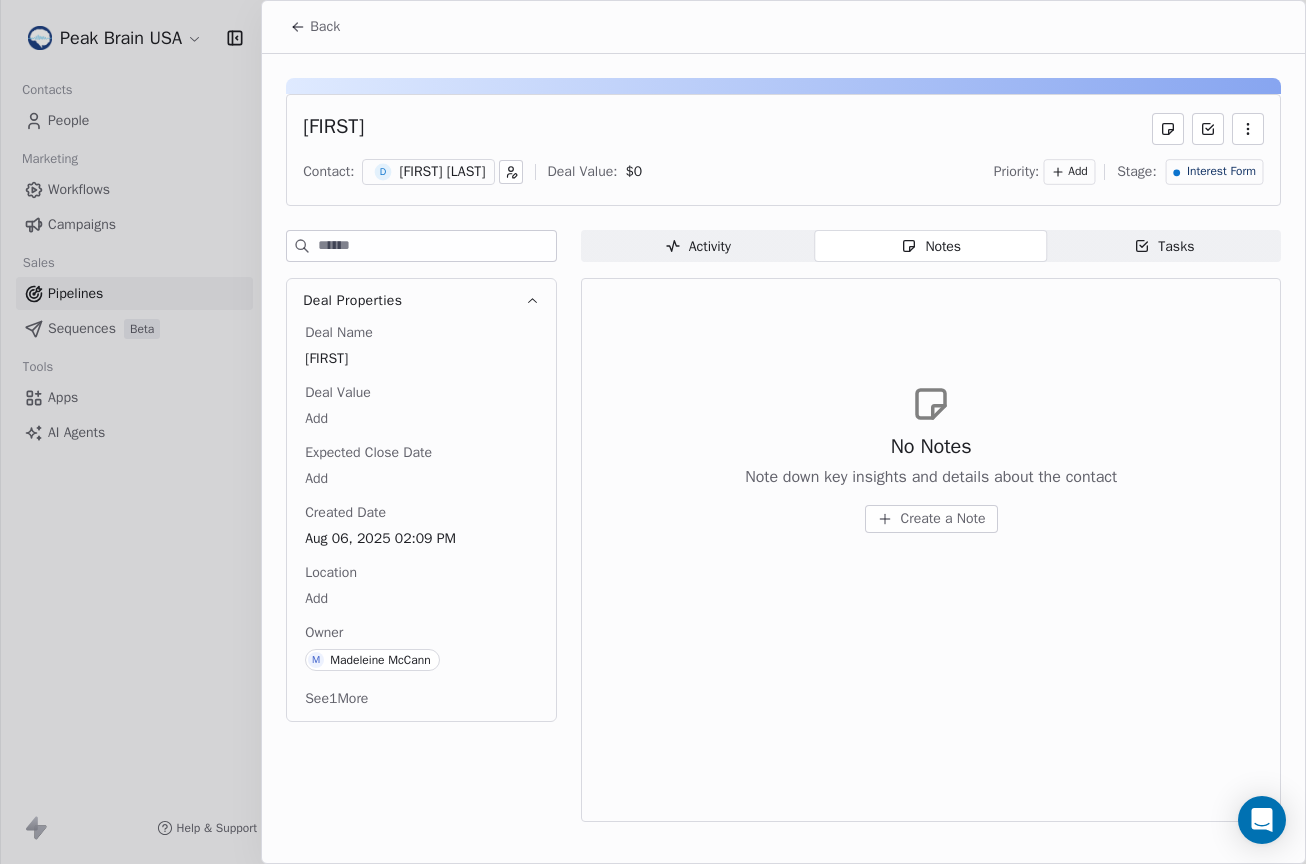 click on "Create a Note" at bounding box center [931, 519] 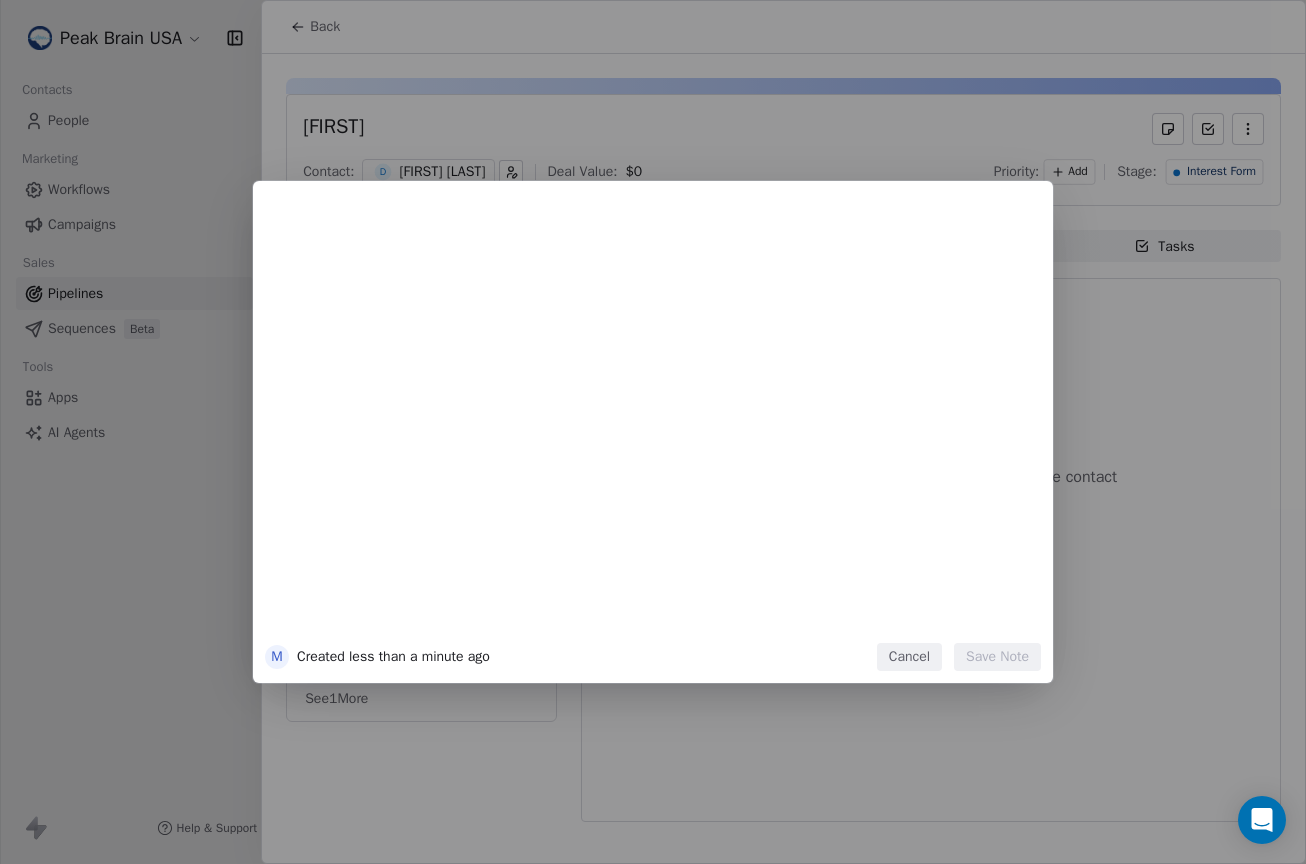 type 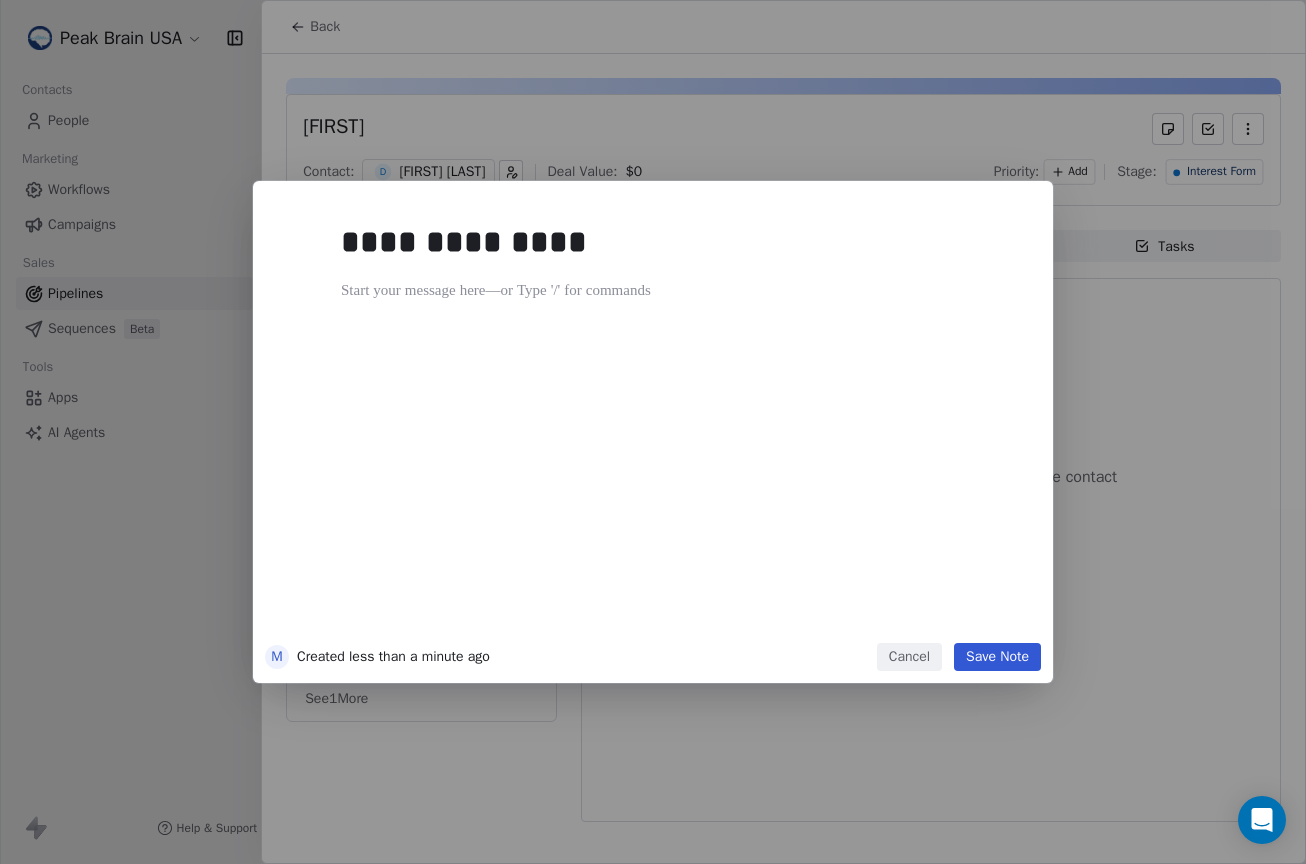 click on "Save Note" at bounding box center (997, 657) 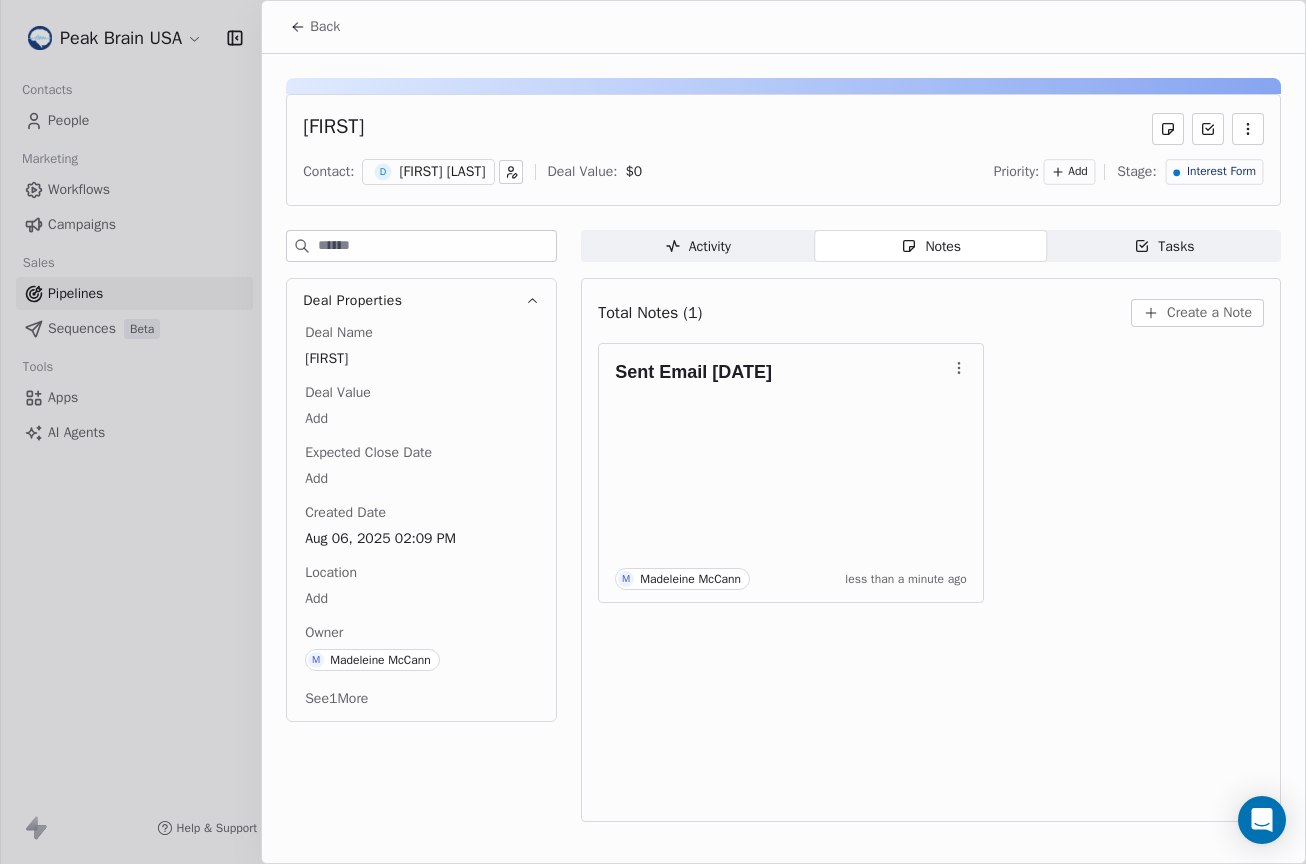 click 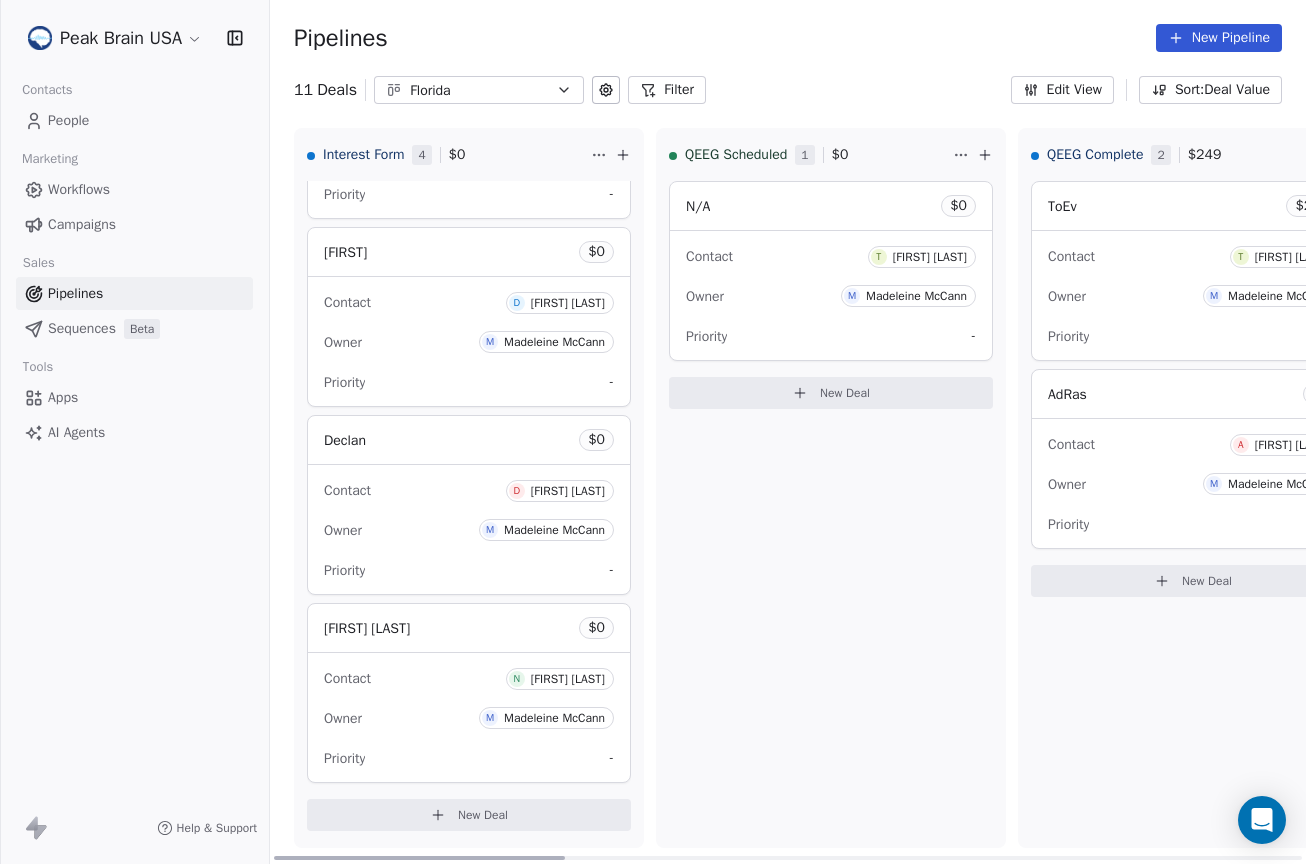 click on "[FIRST] $ 0" at bounding box center [469, 440] 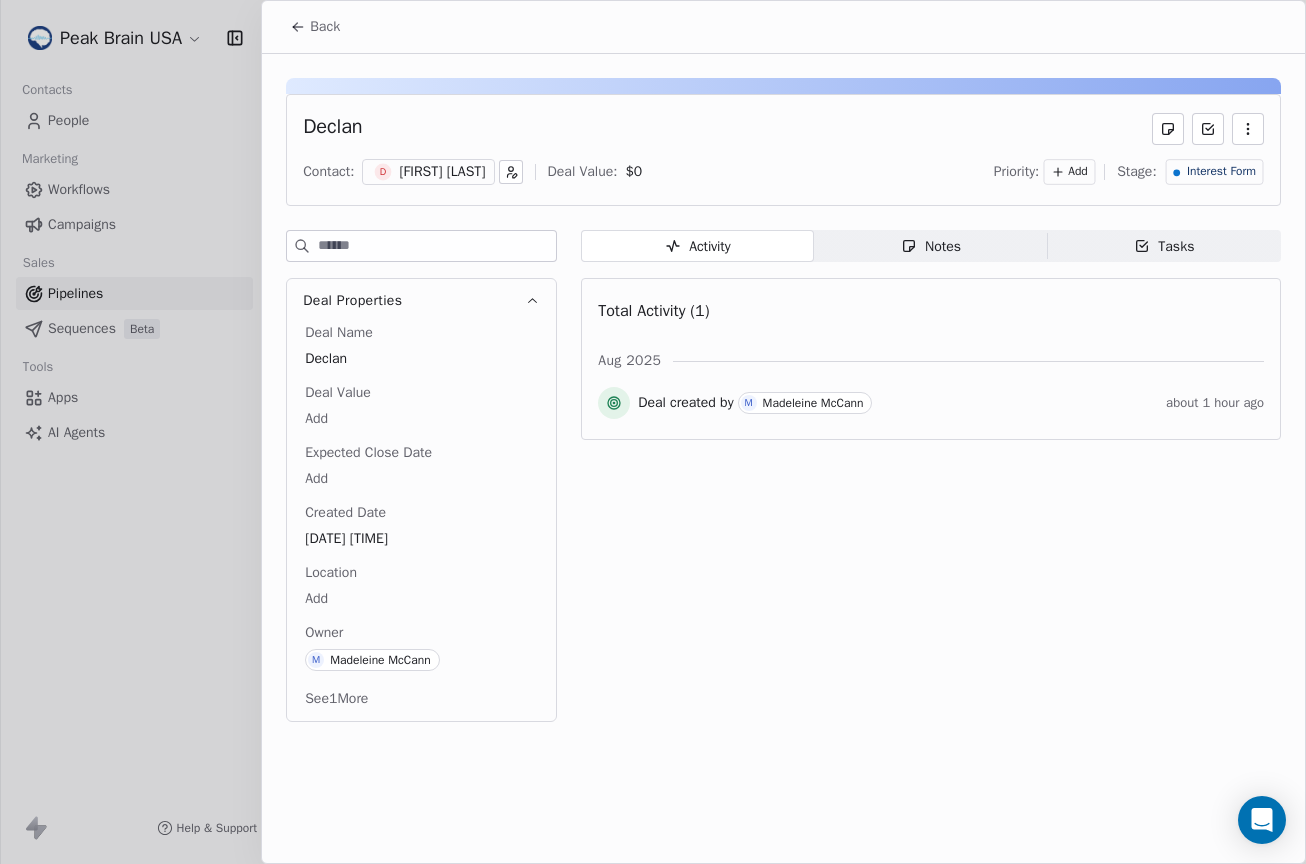 click on "Notes   Notes" at bounding box center [930, 246] 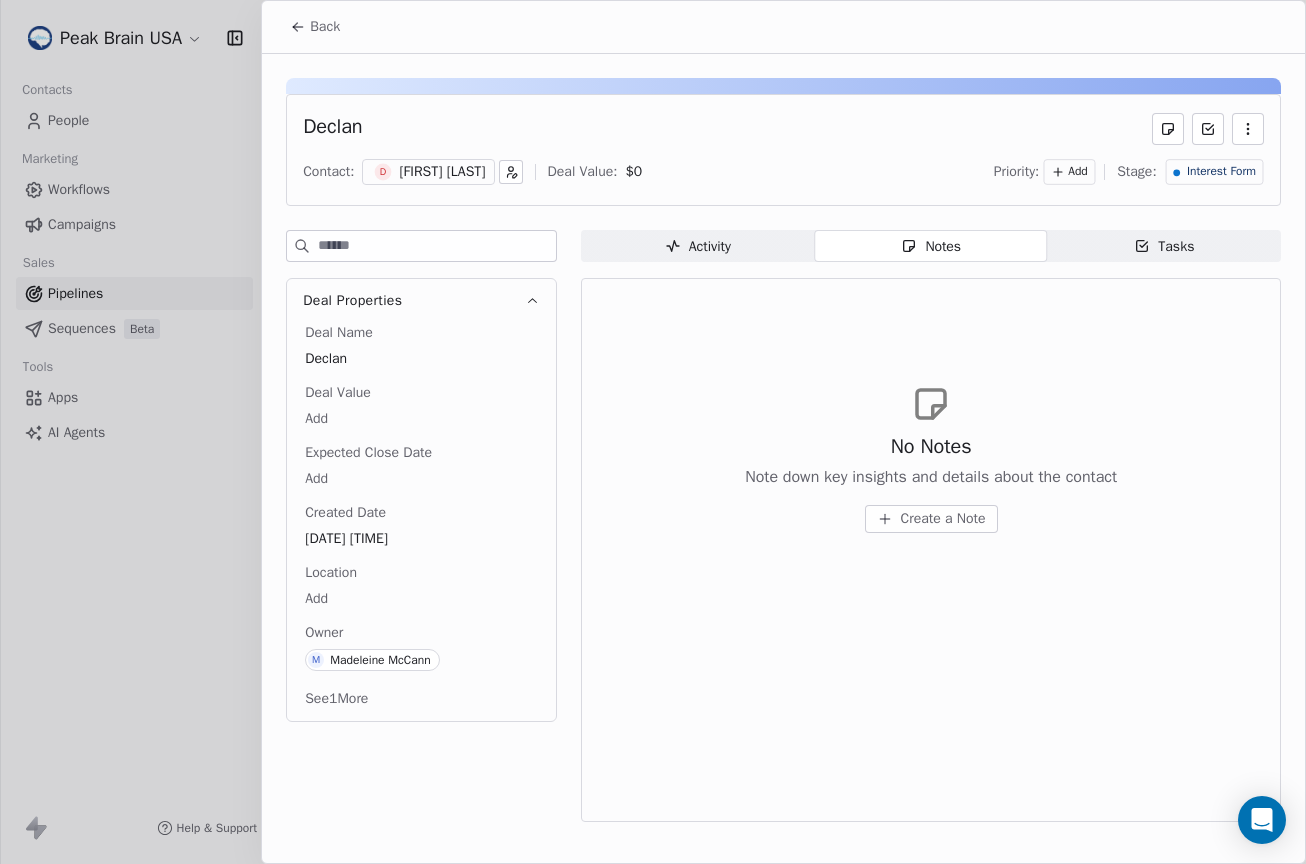 click on "Create a Note" at bounding box center (931, 519) 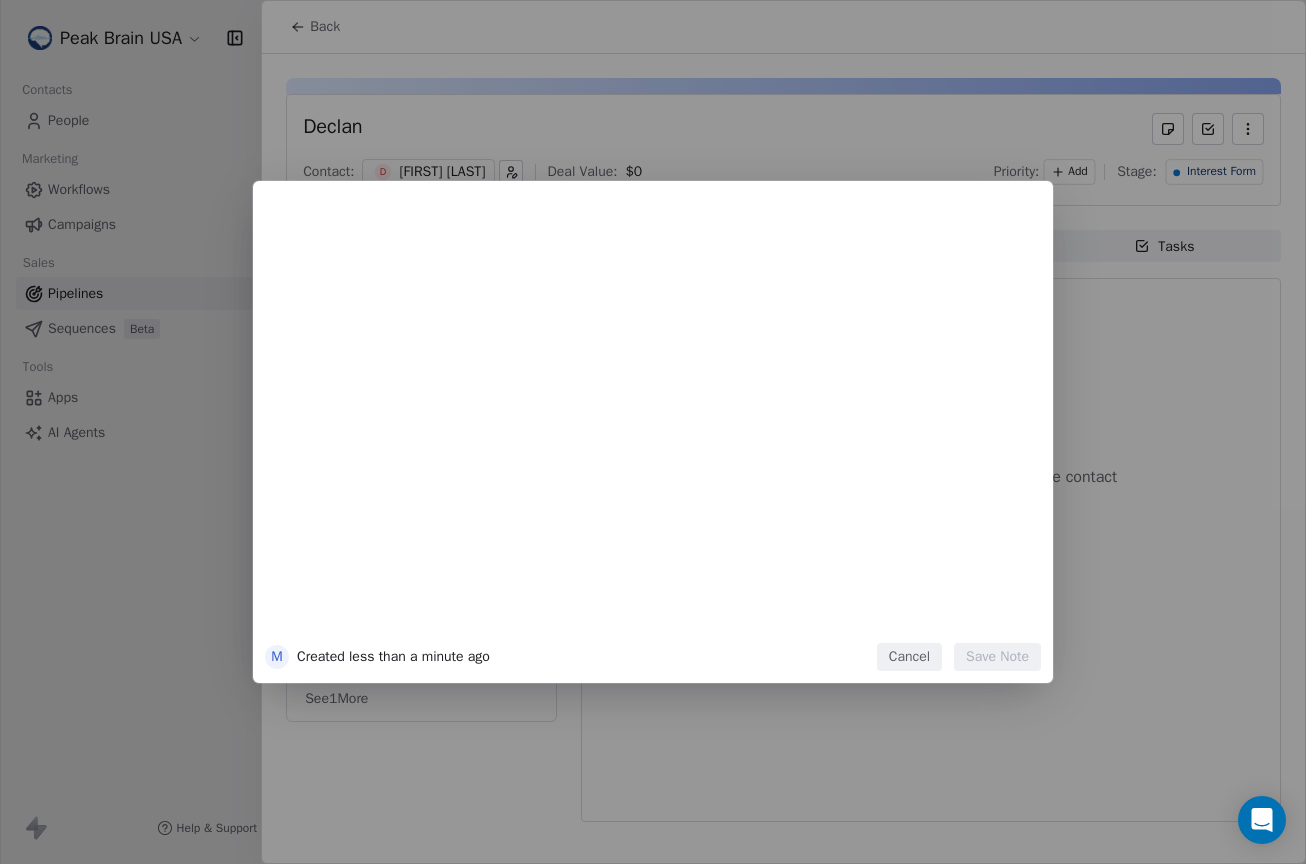 type 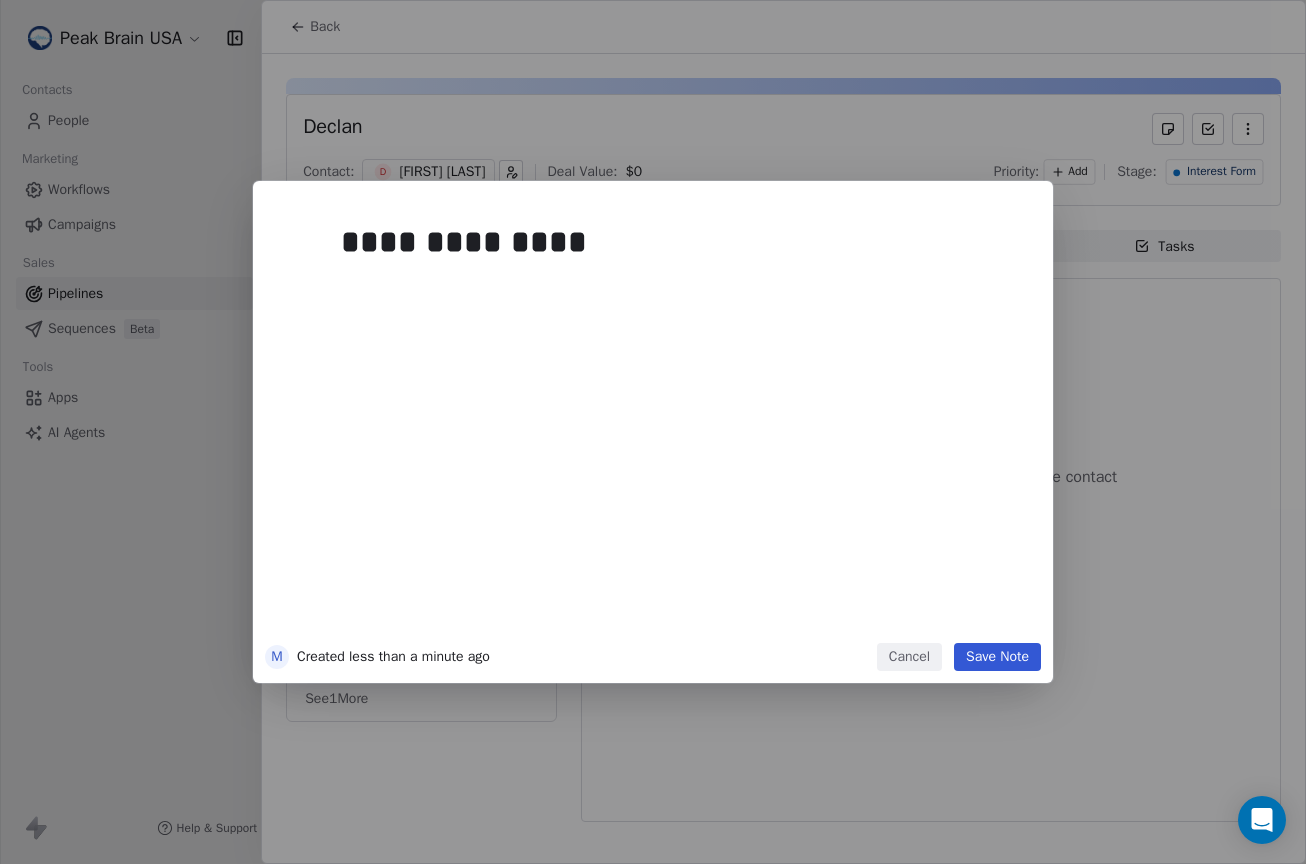click on "Save Note" at bounding box center [997, 657] 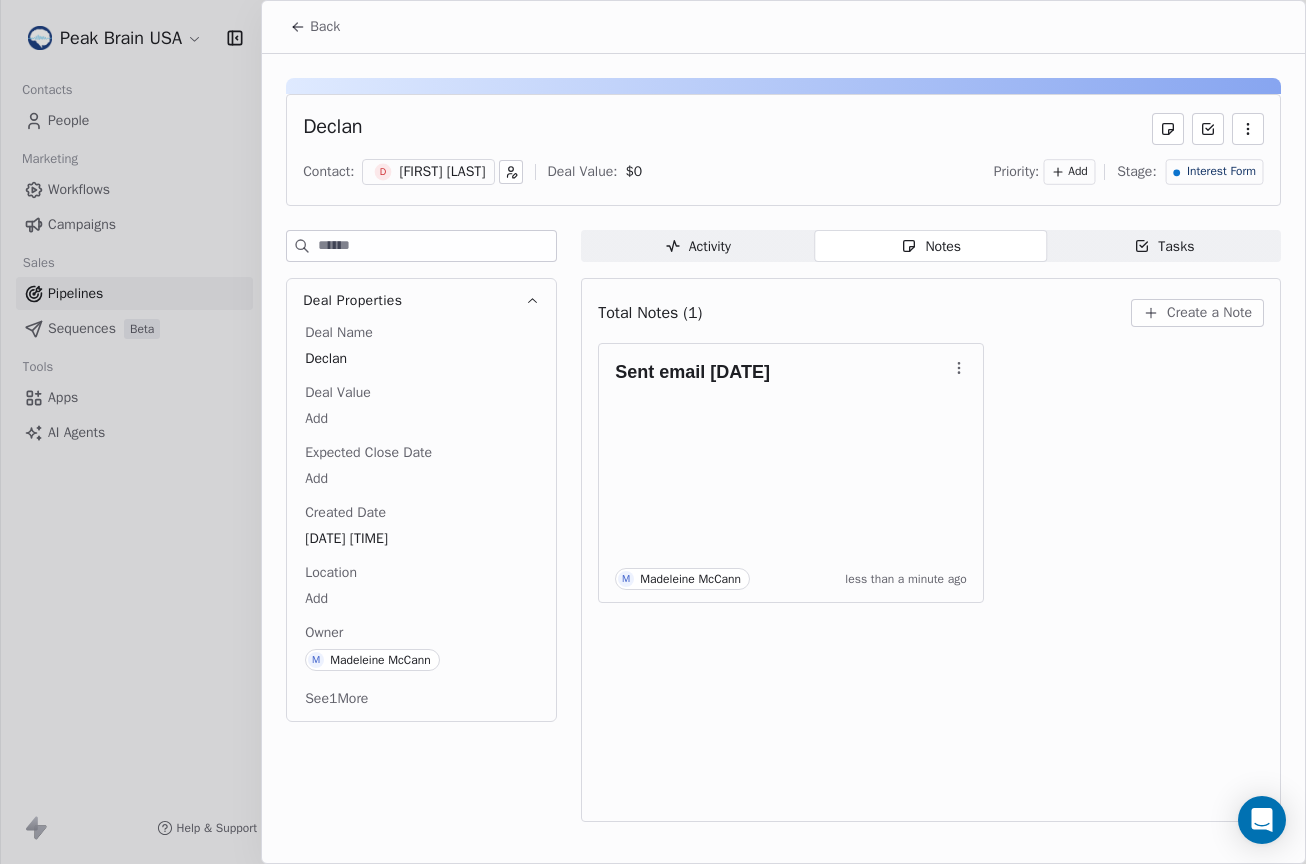 click on "Back" at bounding box center [315, 27] 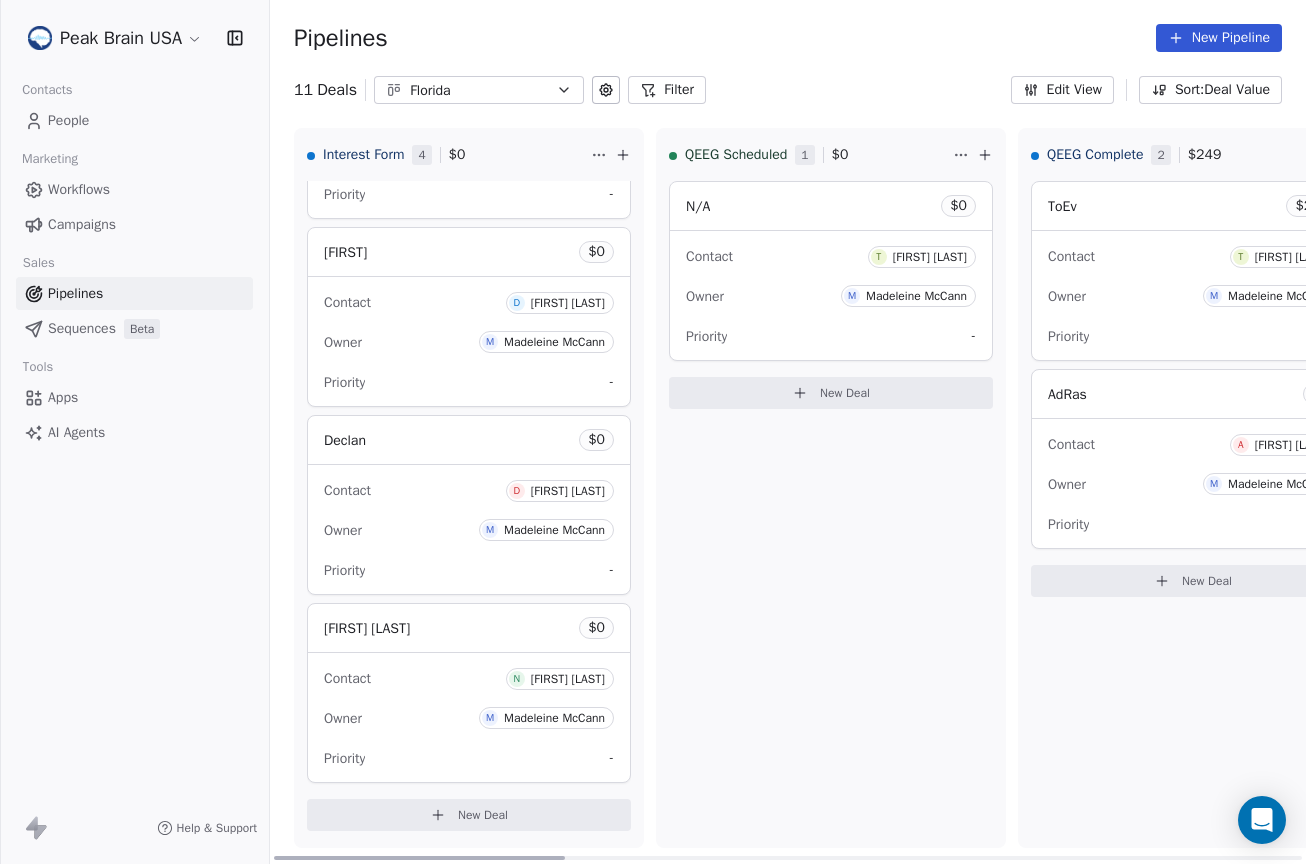 click on "Contact N [FIRST] [LAST] Owner M [FIRST] [LAST] Priority -" at bounding box center [469, 717] 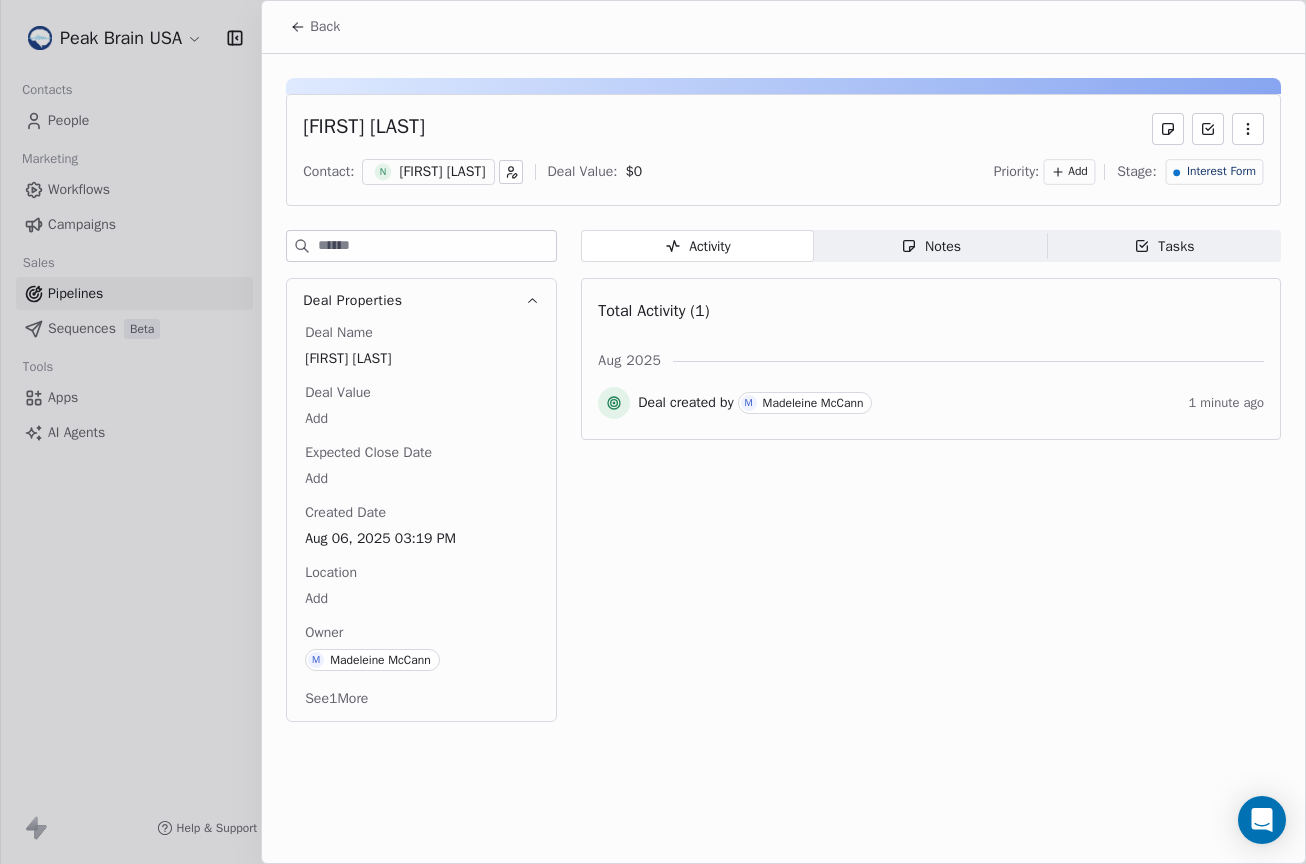 click on "Notes   Notes" at bounding box center (930, 246) 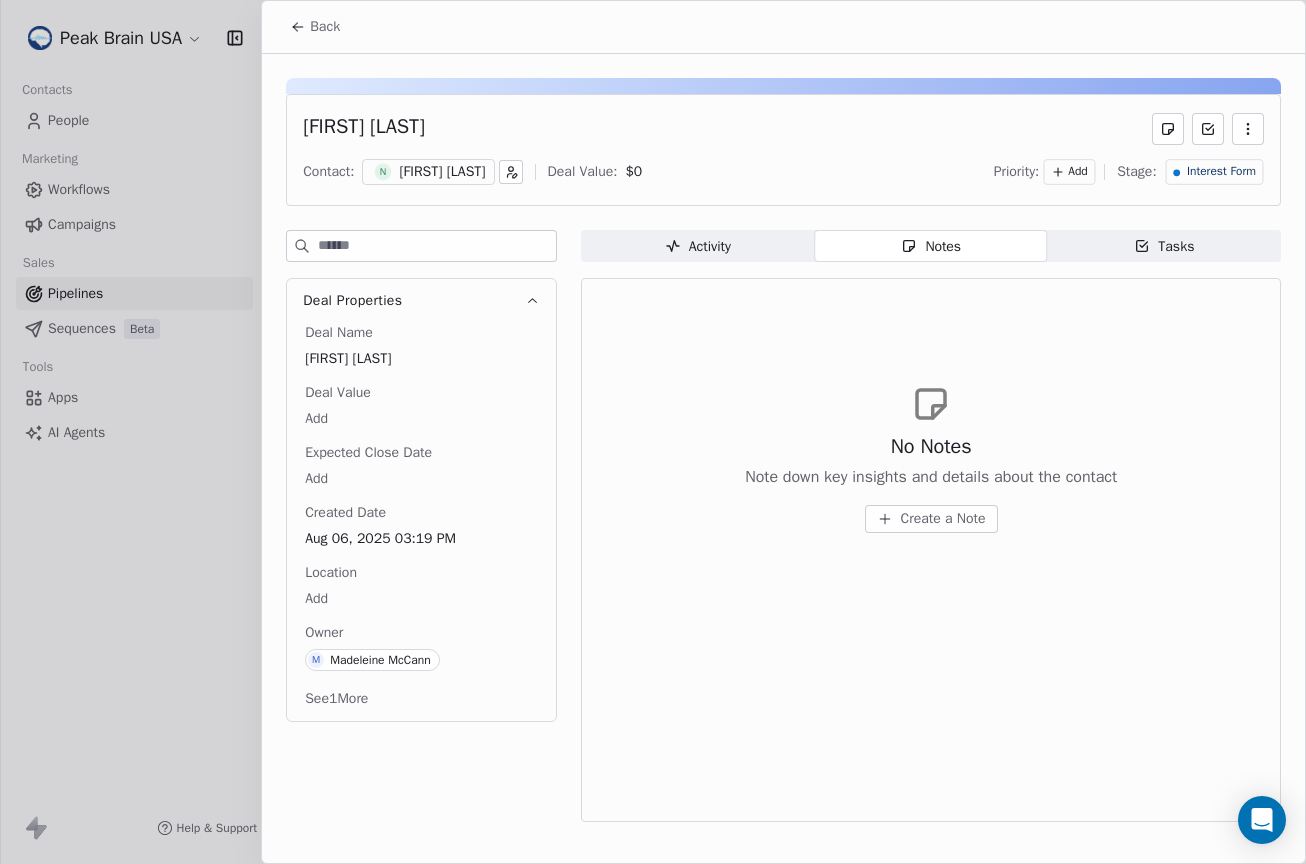 click on "Create a Note" at bounding box center [943, 519] 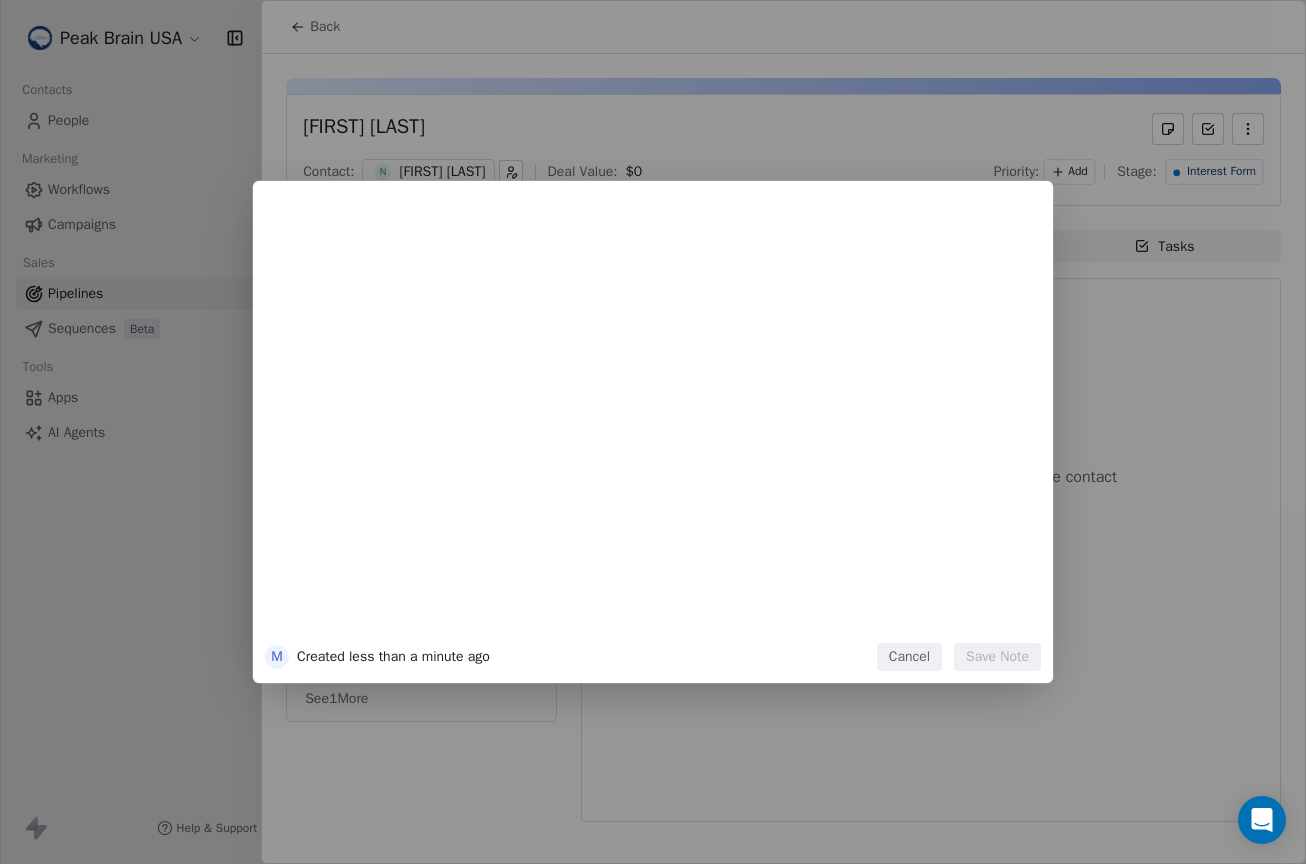 type 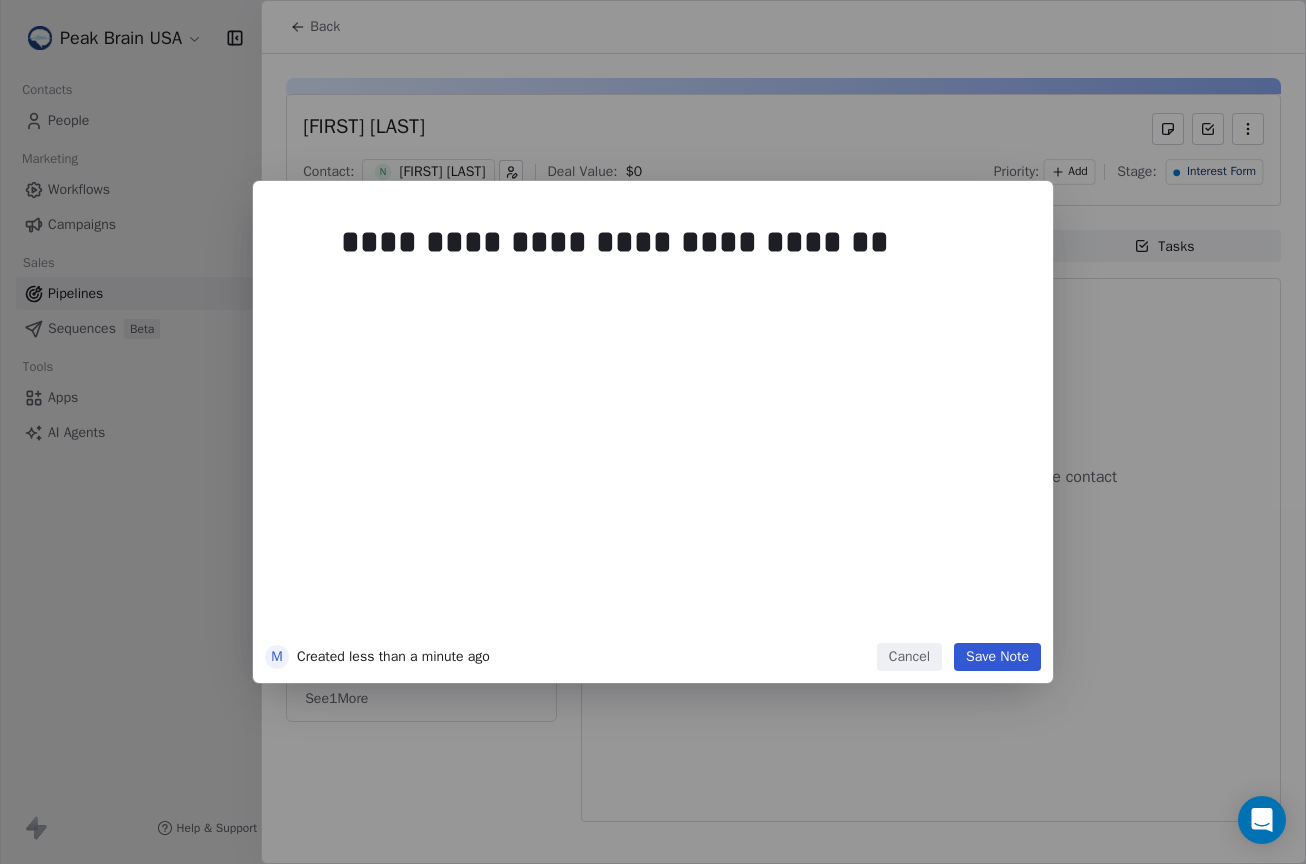 click on "Save Note" at bounding box center [997, 657] 